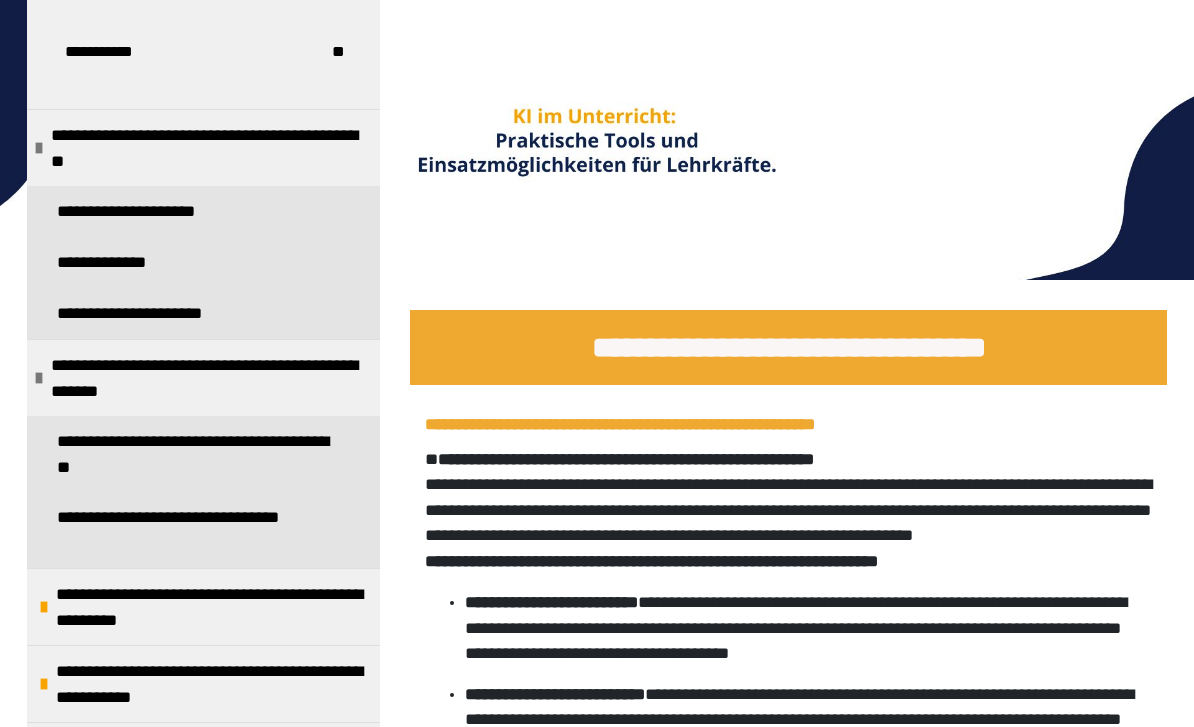 scroll, scrollTop: 1331, scrollLeft: 0, axis: vertical 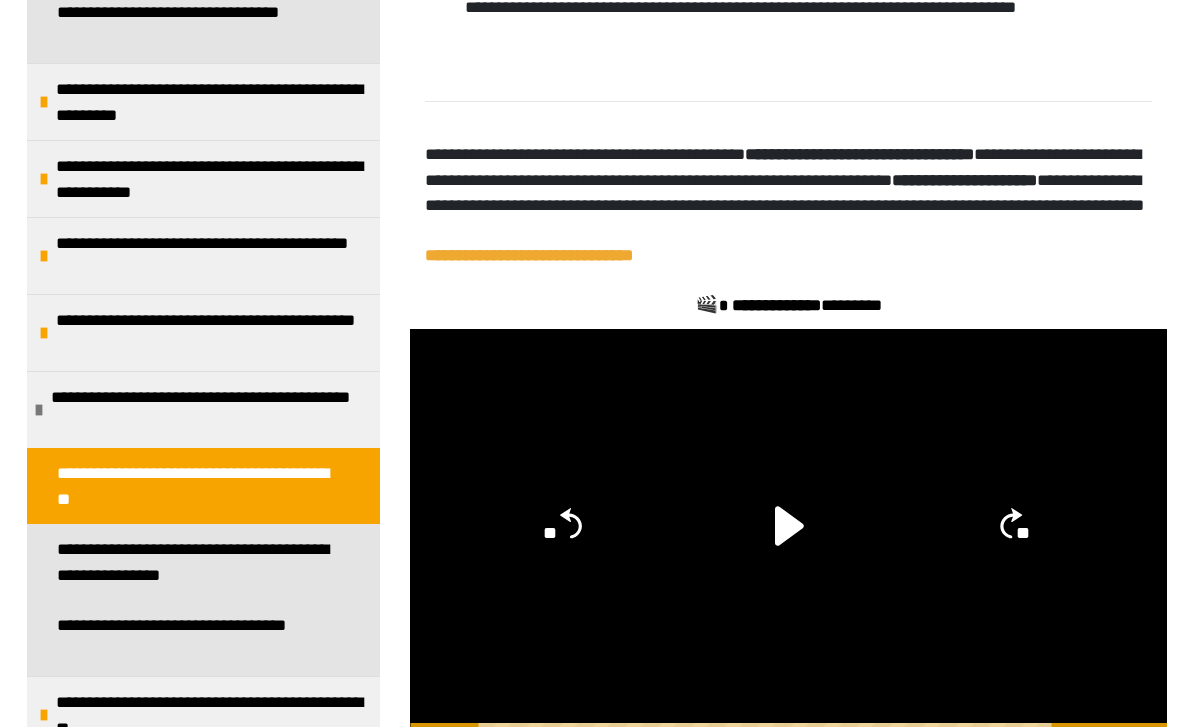 click on "**********" at bounding box center [808, -56] 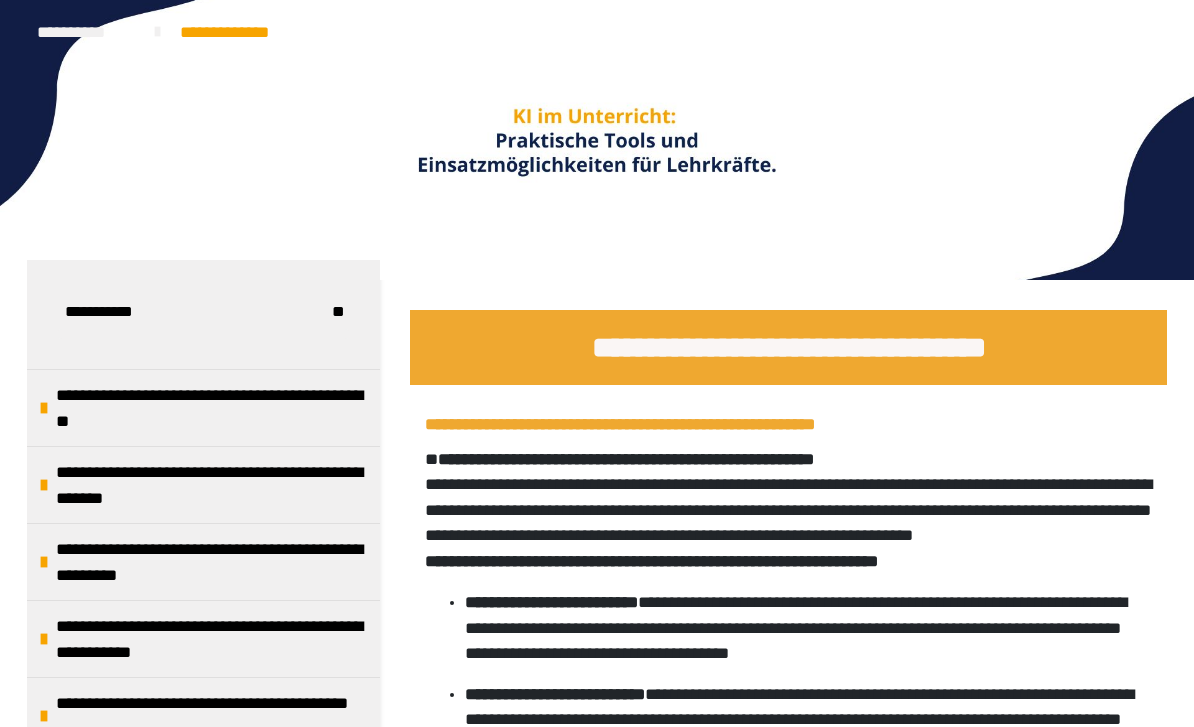 scroll, scrollTop: 64, scrollLeft: 0, axis: vertical 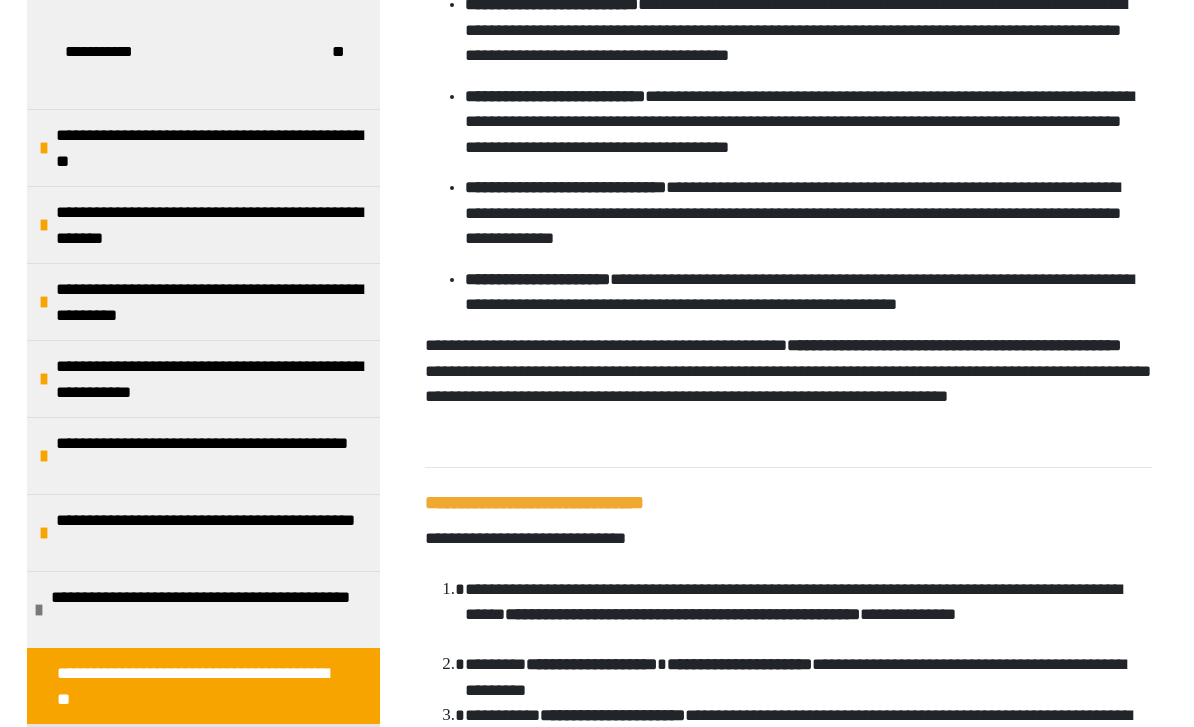 click on "**********" at bounding box center [213, 148] 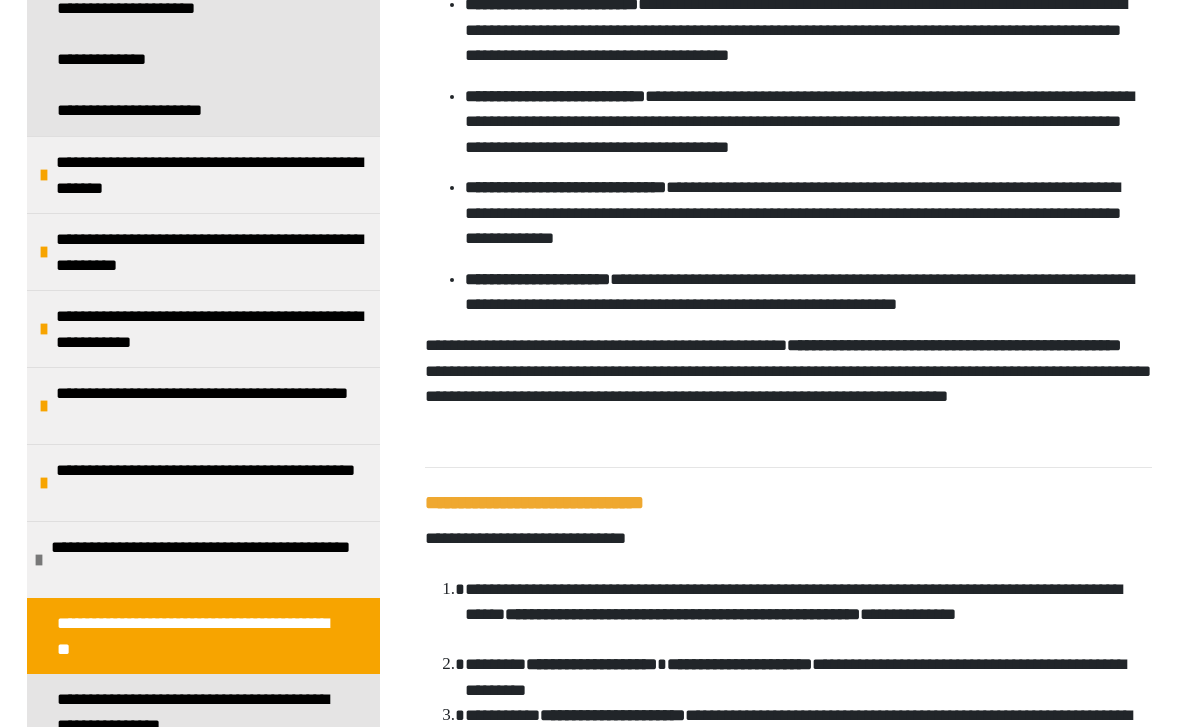 scroll, scrollTop: 210, scrollLeft: 0, axis: vertical 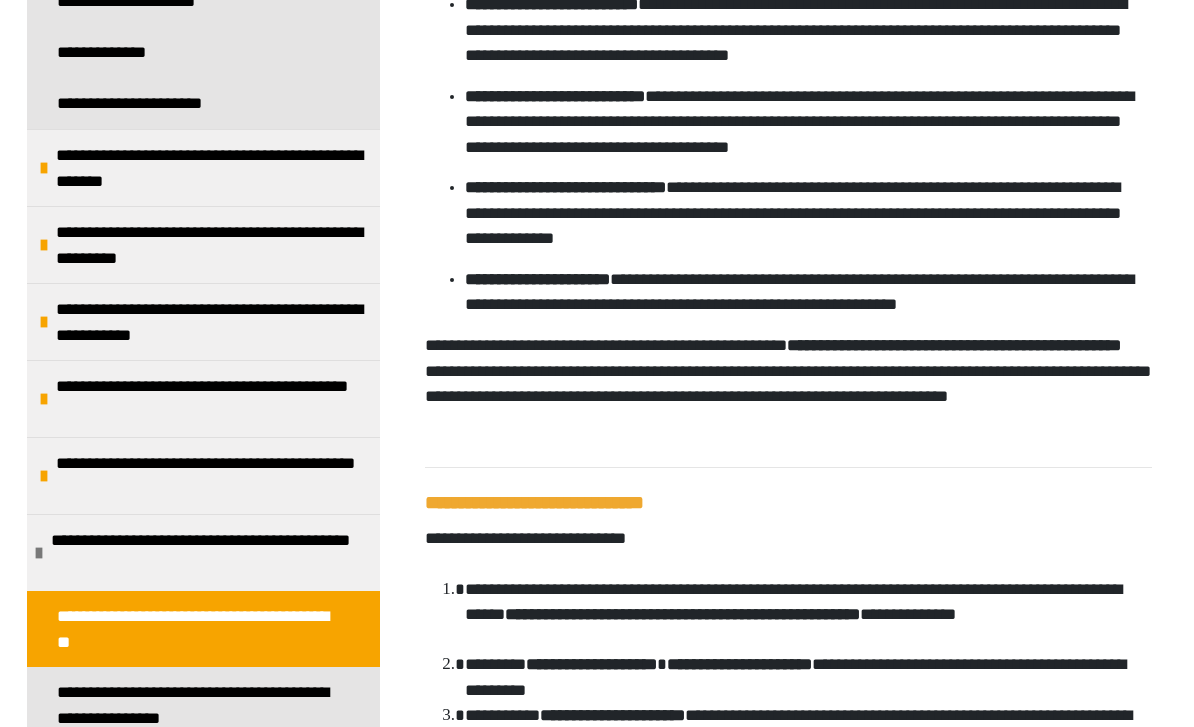 click on "**********" at bounding box center (213, 245) 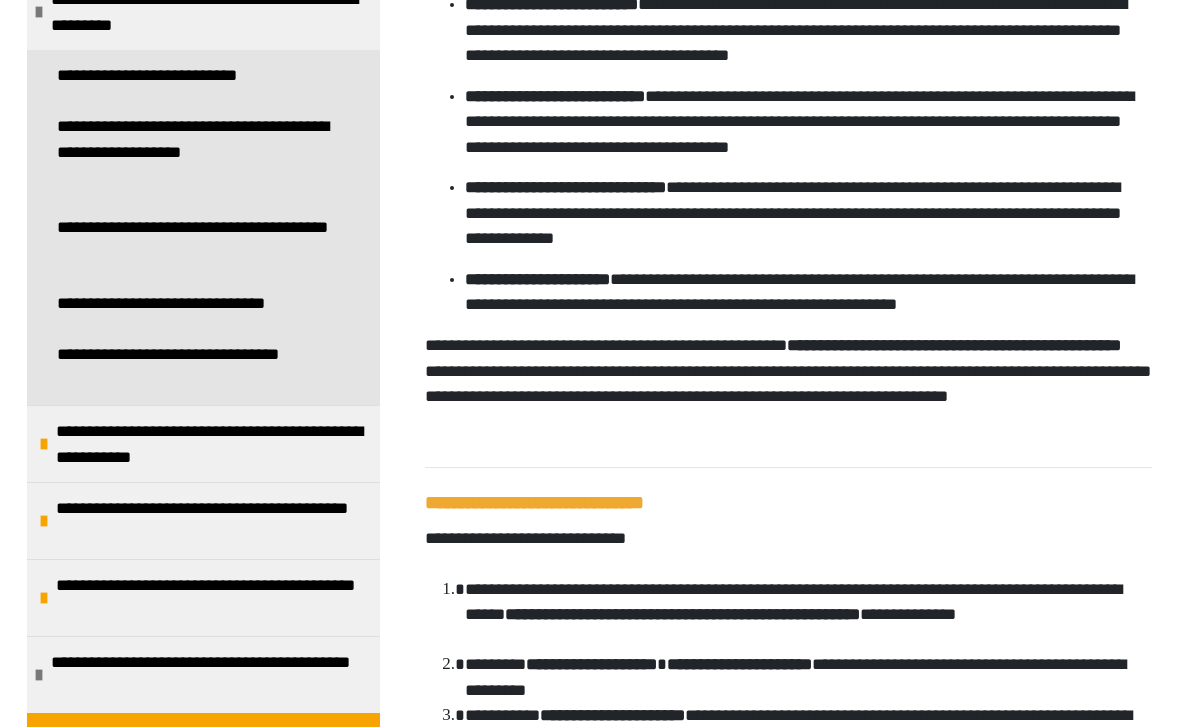 scroll, scrollTop: 458, scrollLeft: 0, axis: vertical 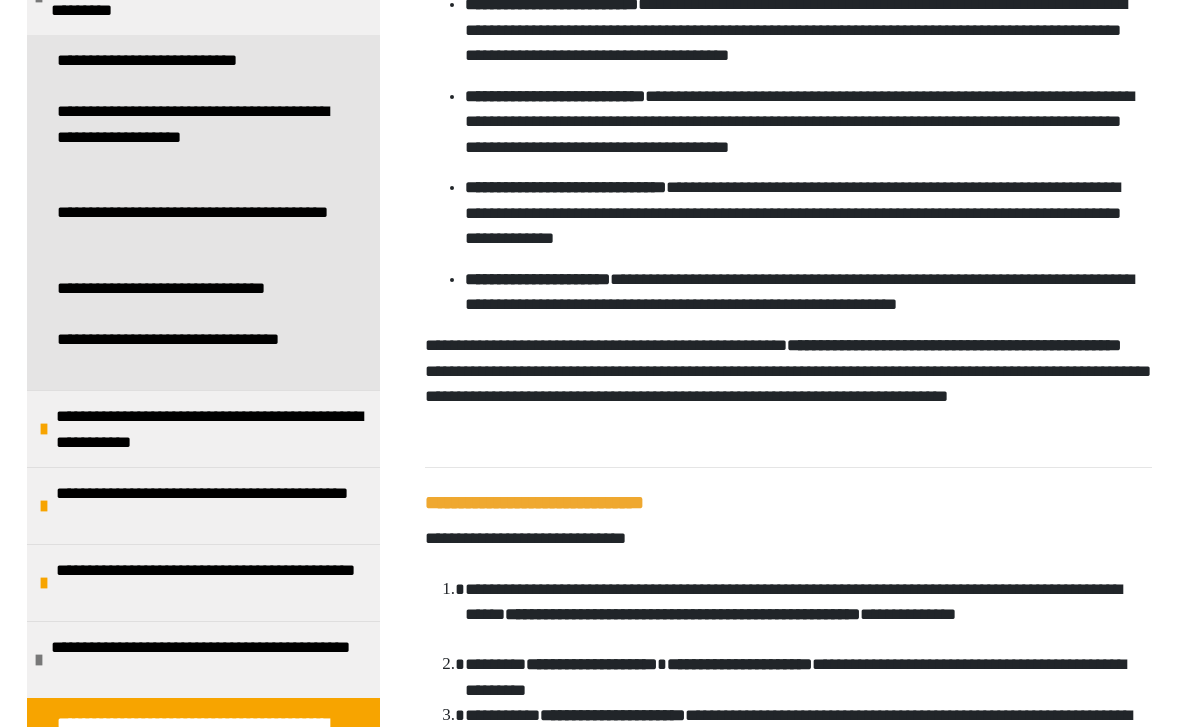 click on "**********" at bounding box center [195, 352] 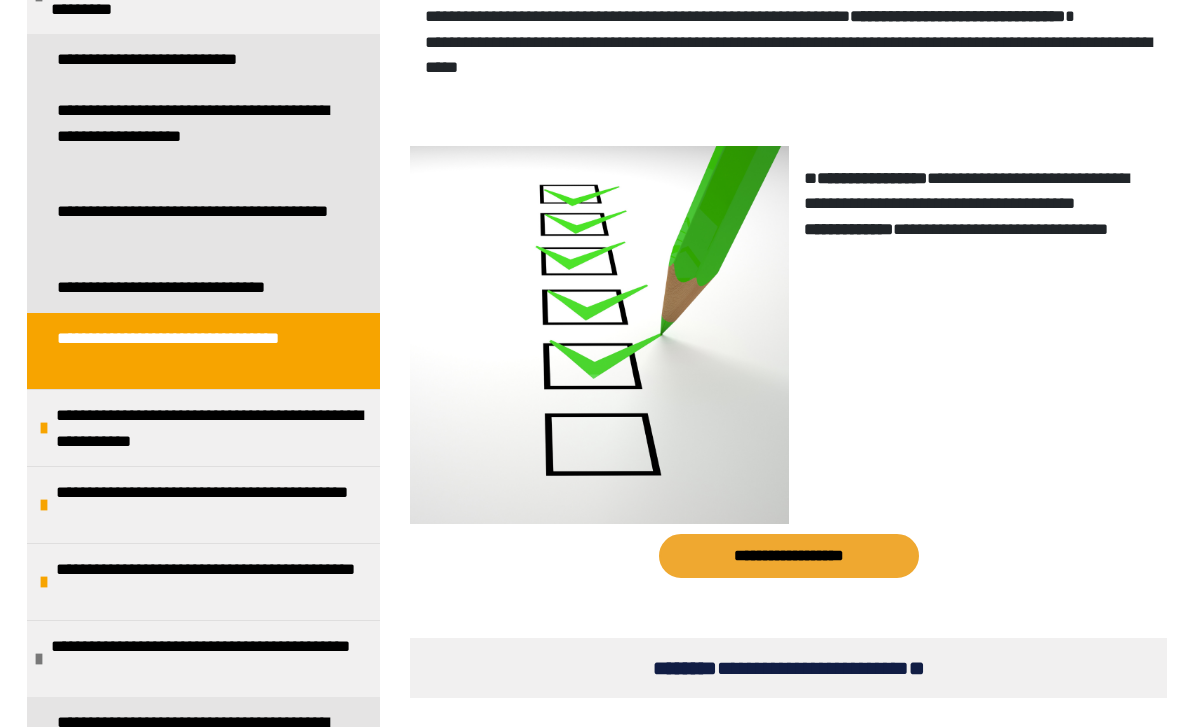 scroll, scrollTop: 1478, scrollLeft: 0, axis: vertical 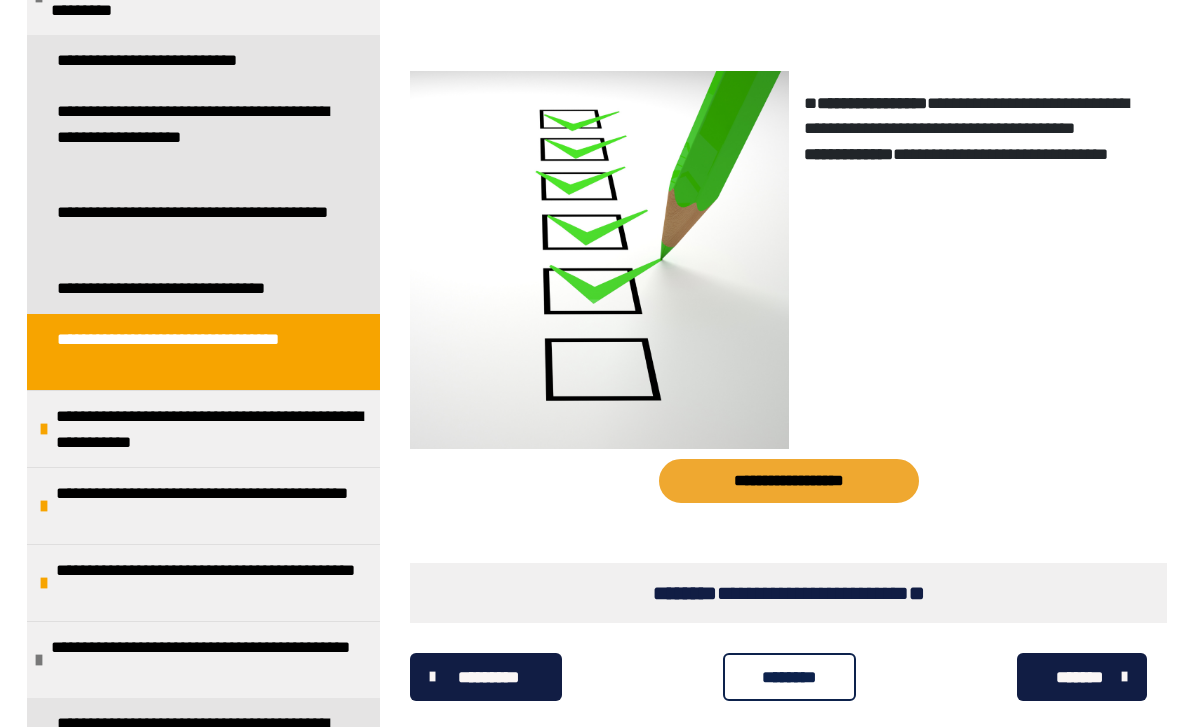 click on "**********" at bounding box center (789, 481) 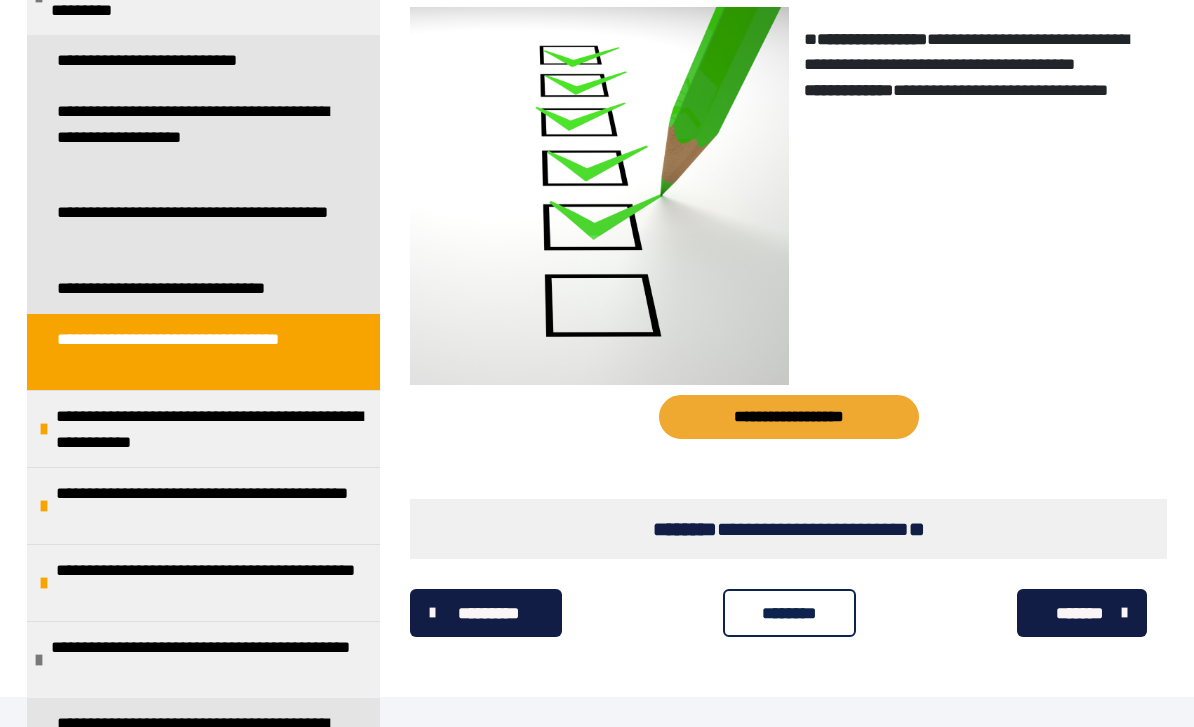 click on "**********" at bounding box center (213, 429) 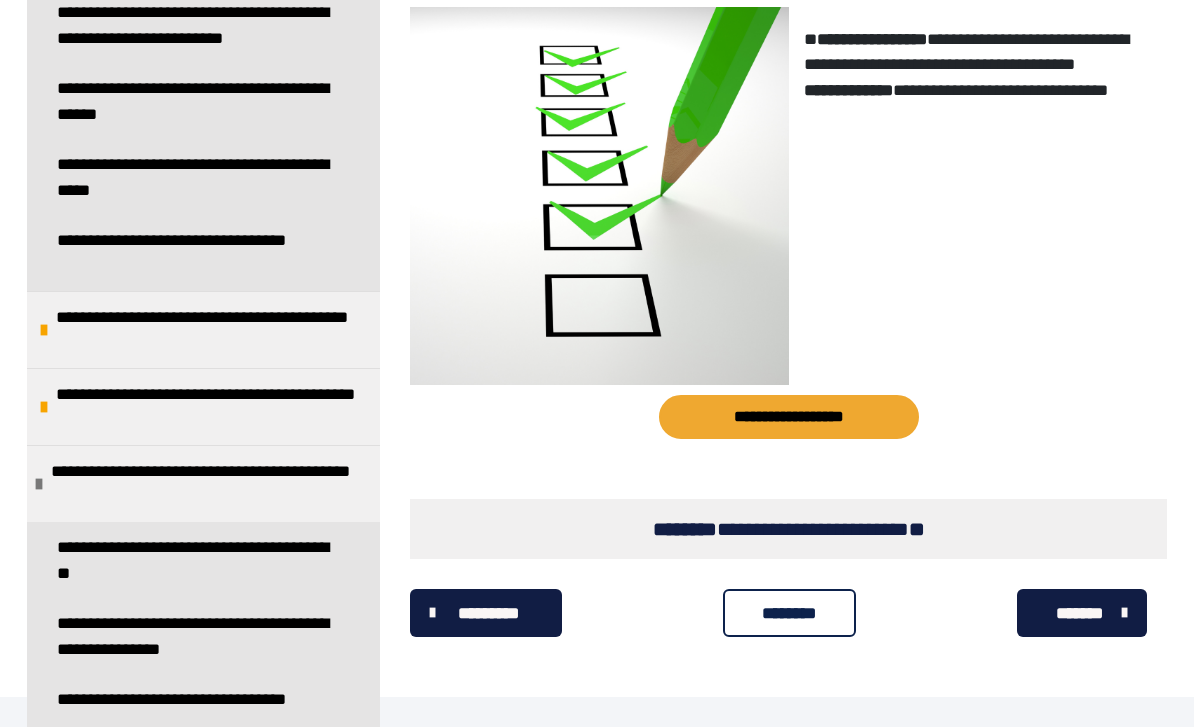 scroll, scrollTop: 1112, scrollLeft: 0, axis: vertical 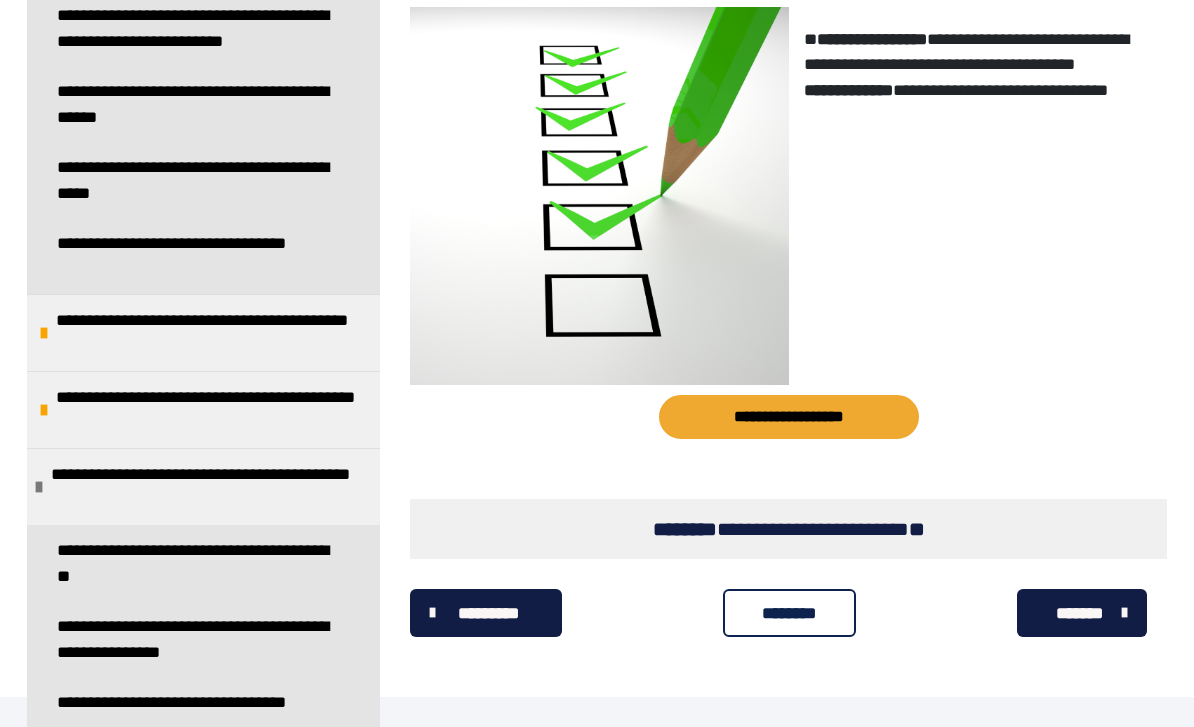 click on "**********" at bounding box center [195, 256] 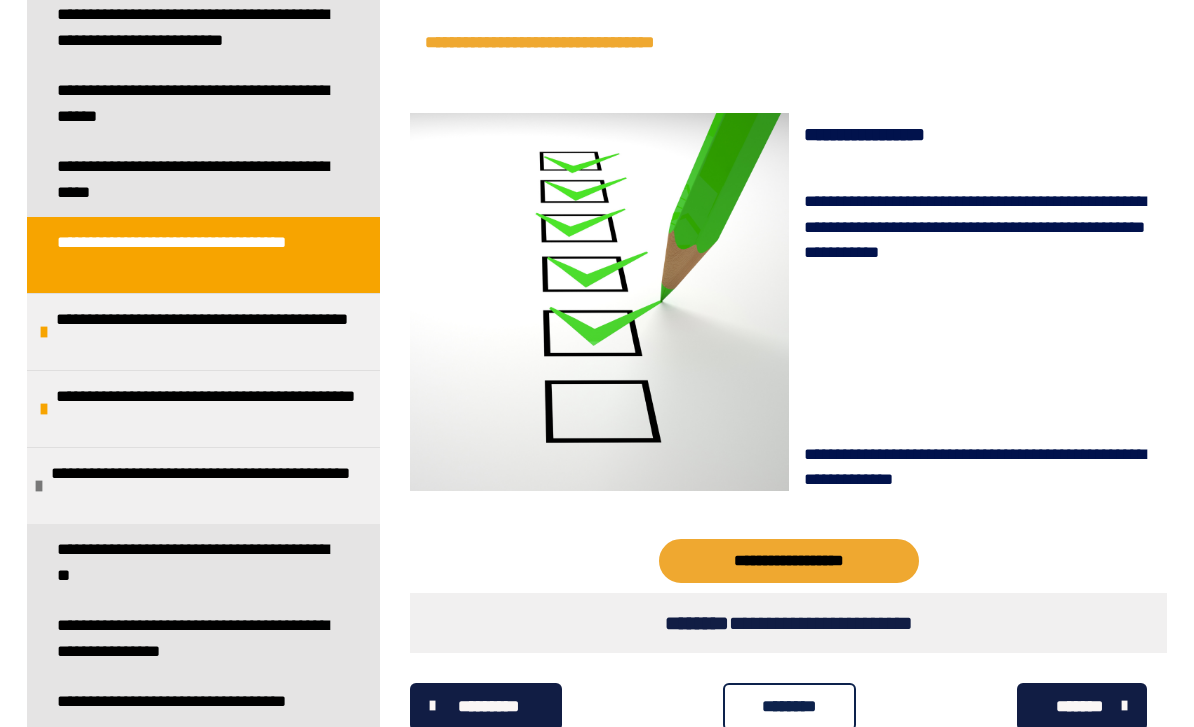 scroll, scrollTop: 1118, scrollLeft: 0, axis: vertical 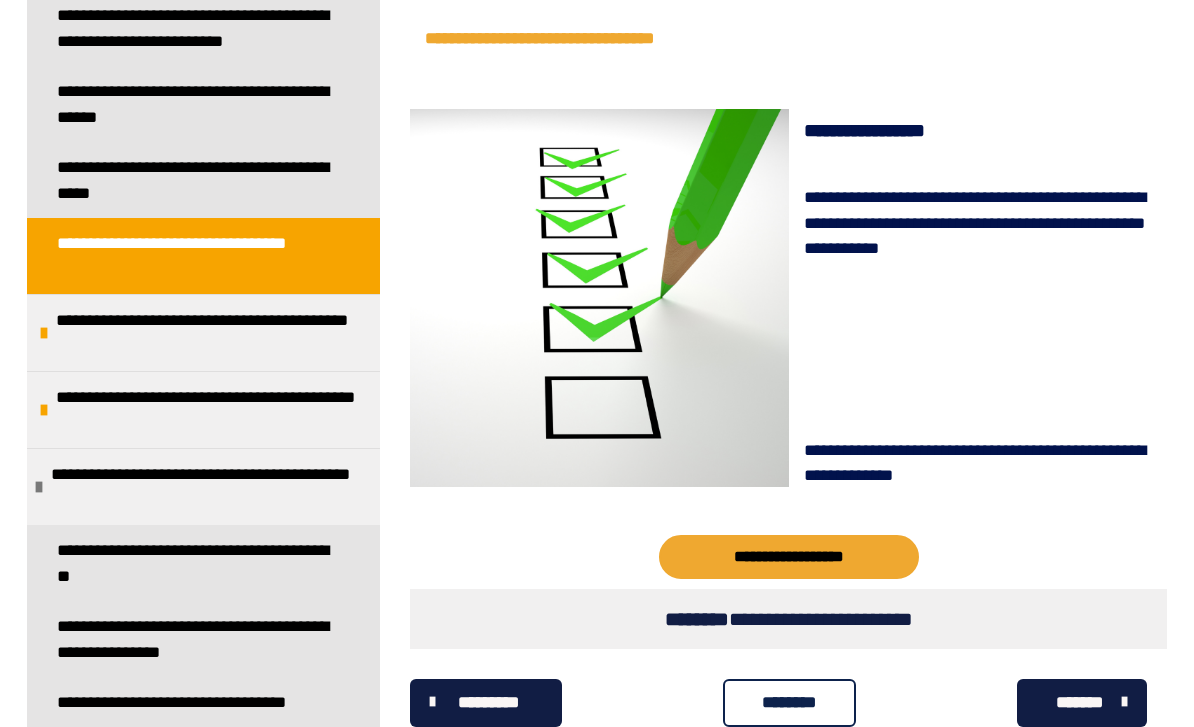click on "**********" at bounding box center (789, 557) 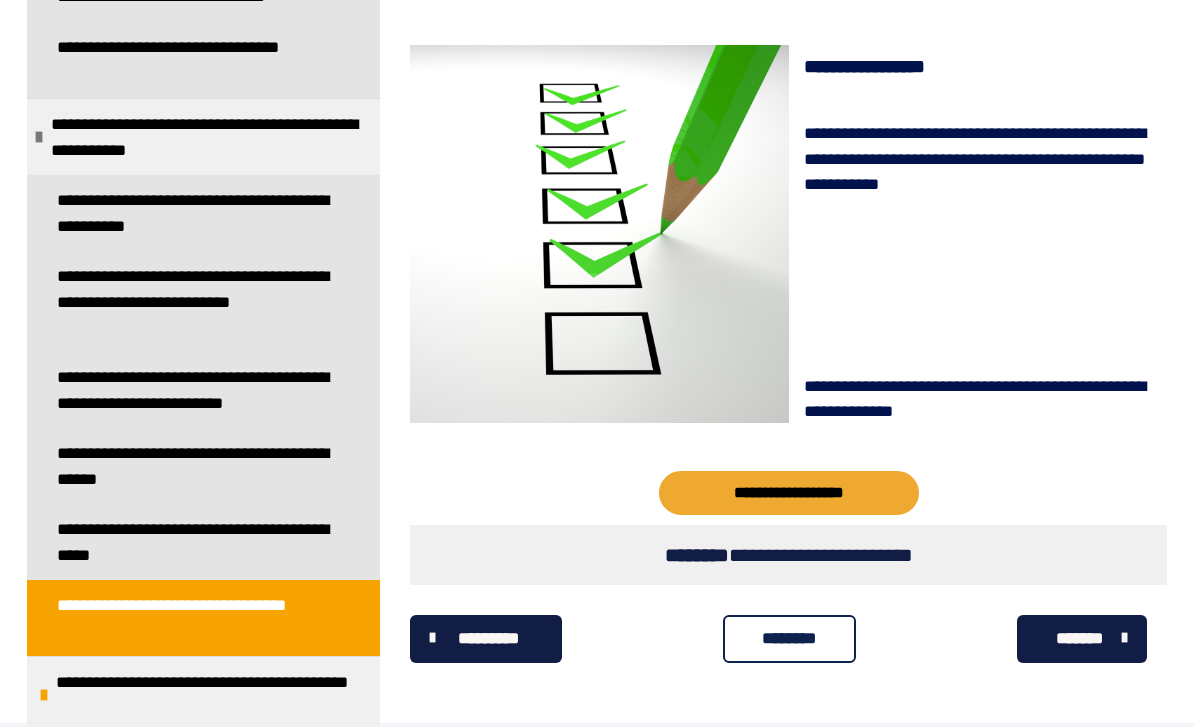 scroll, scrollTop: 791, scrollLeft: 0, axis: vertical 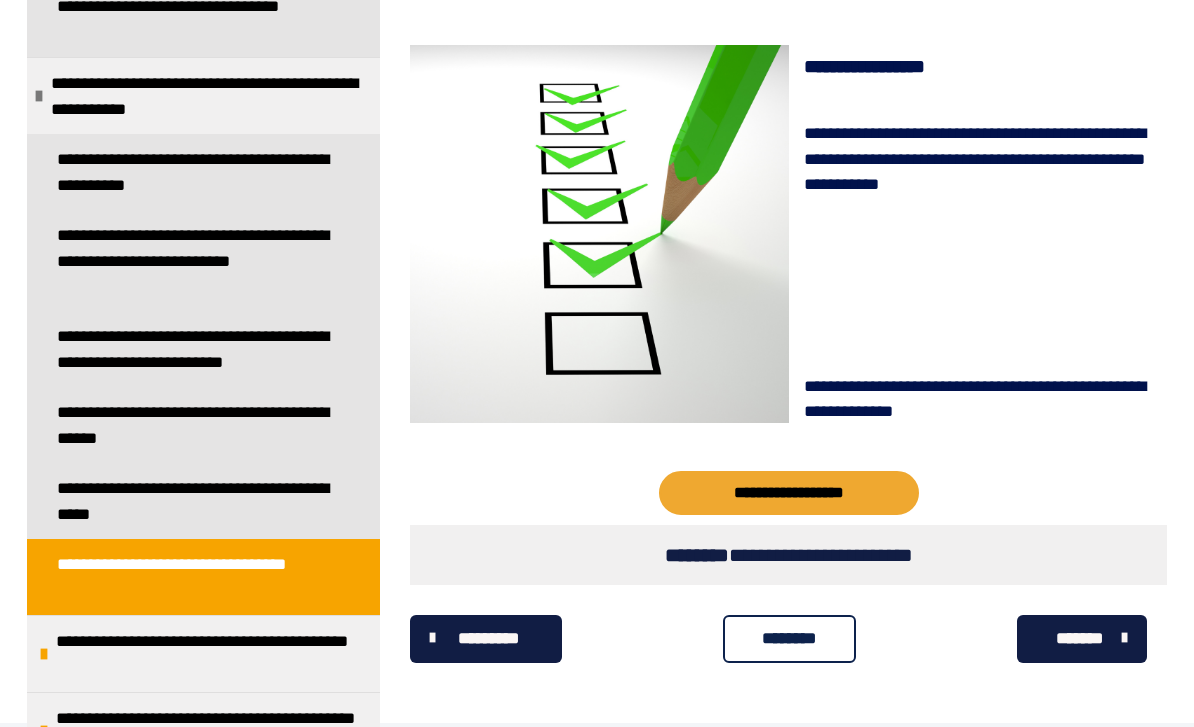 click on "**********" at bounding box center (195, 349) 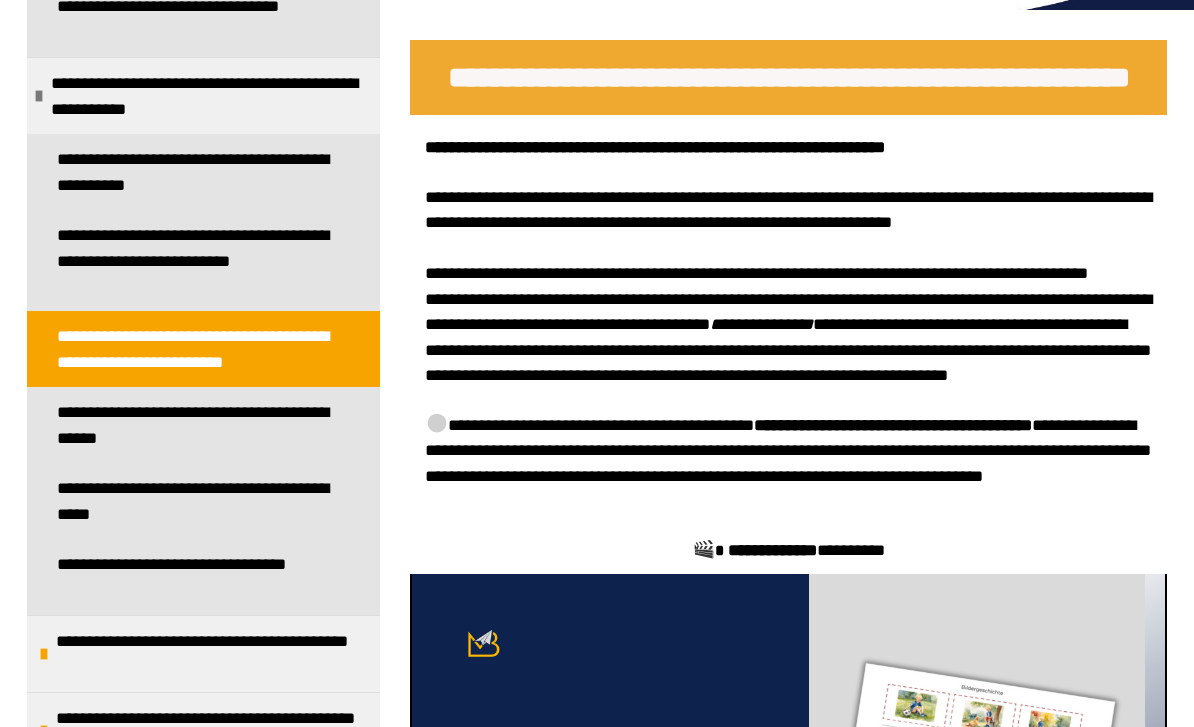 click on "**********" at bounding box center (195, 260) 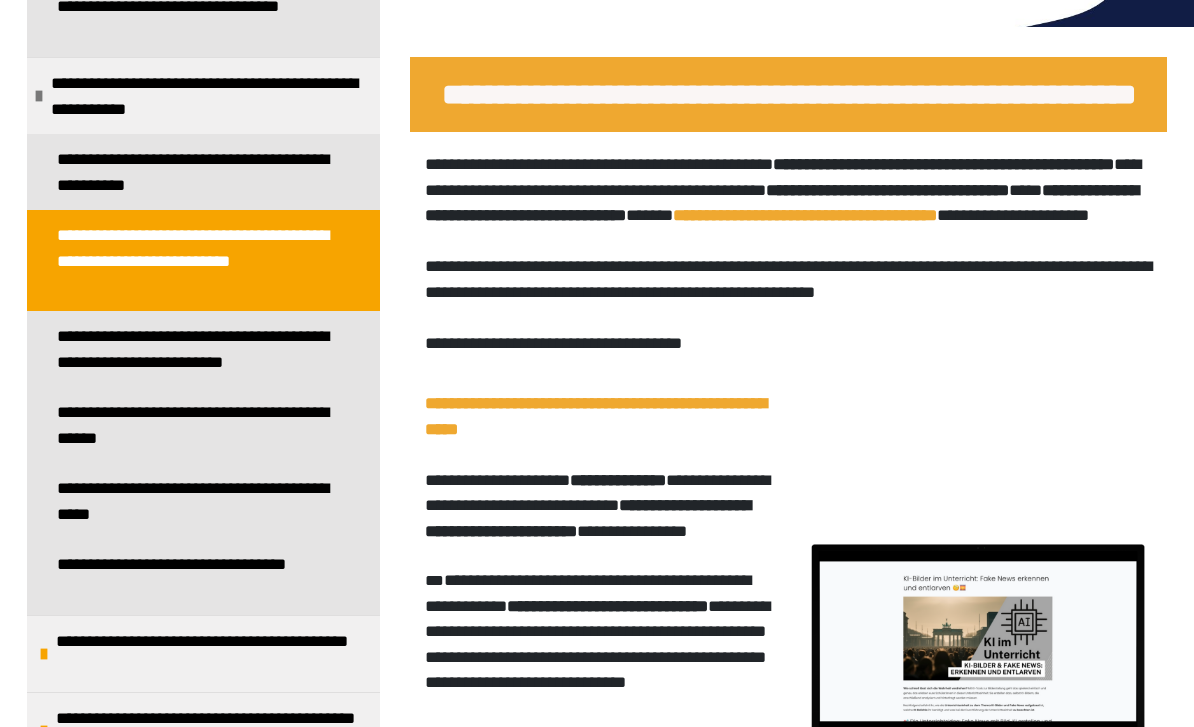 scroll, scrollTop: 280, scrollLeft: 0, axis: vertical 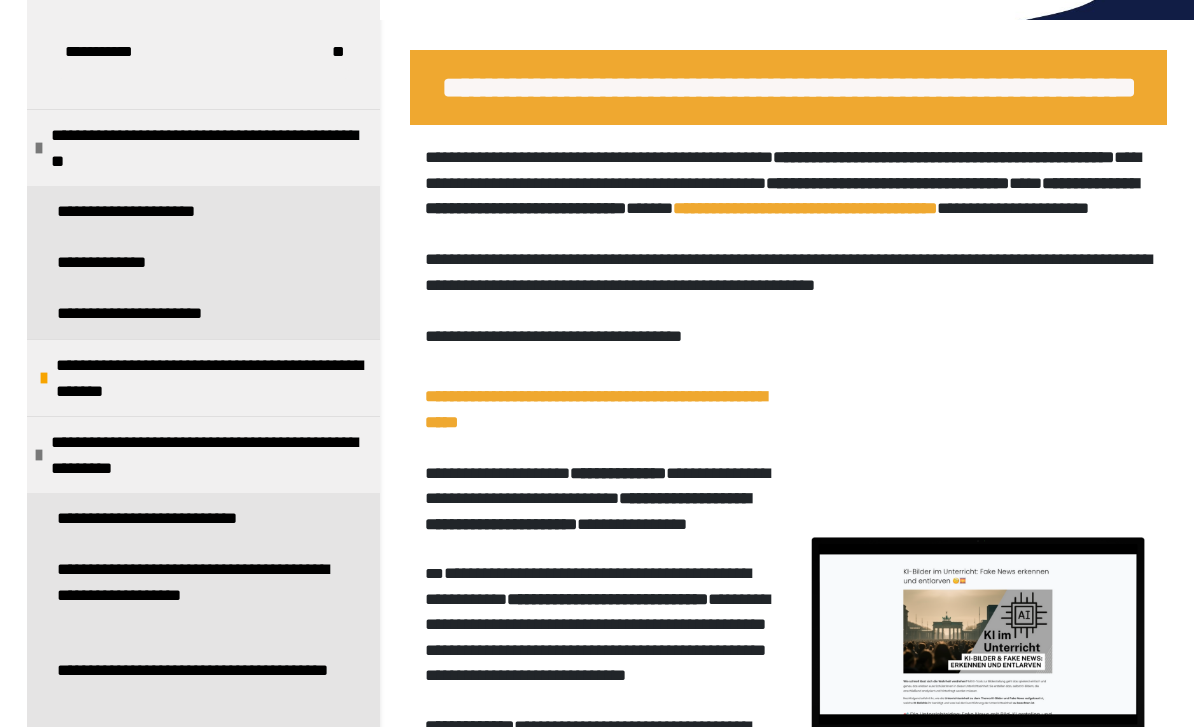 click on "**********" at bounding box center (213, 378) 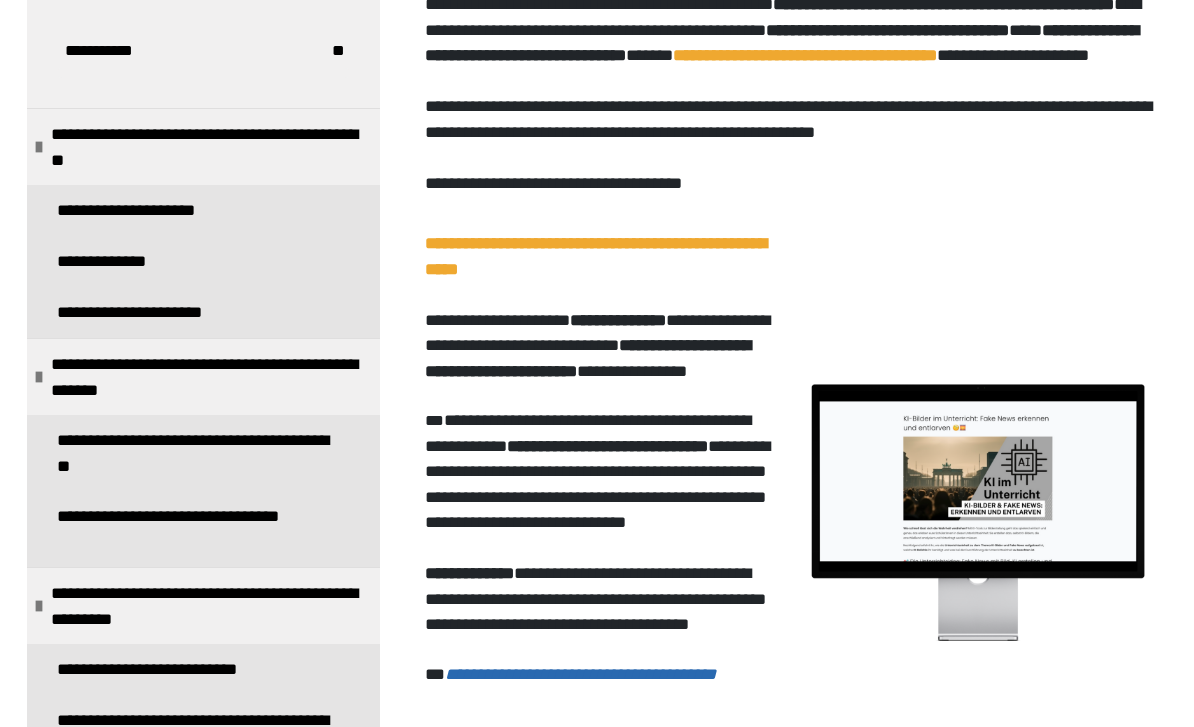 scroll, scrollTop: 413, scrollLeft: 0, axis: vertical 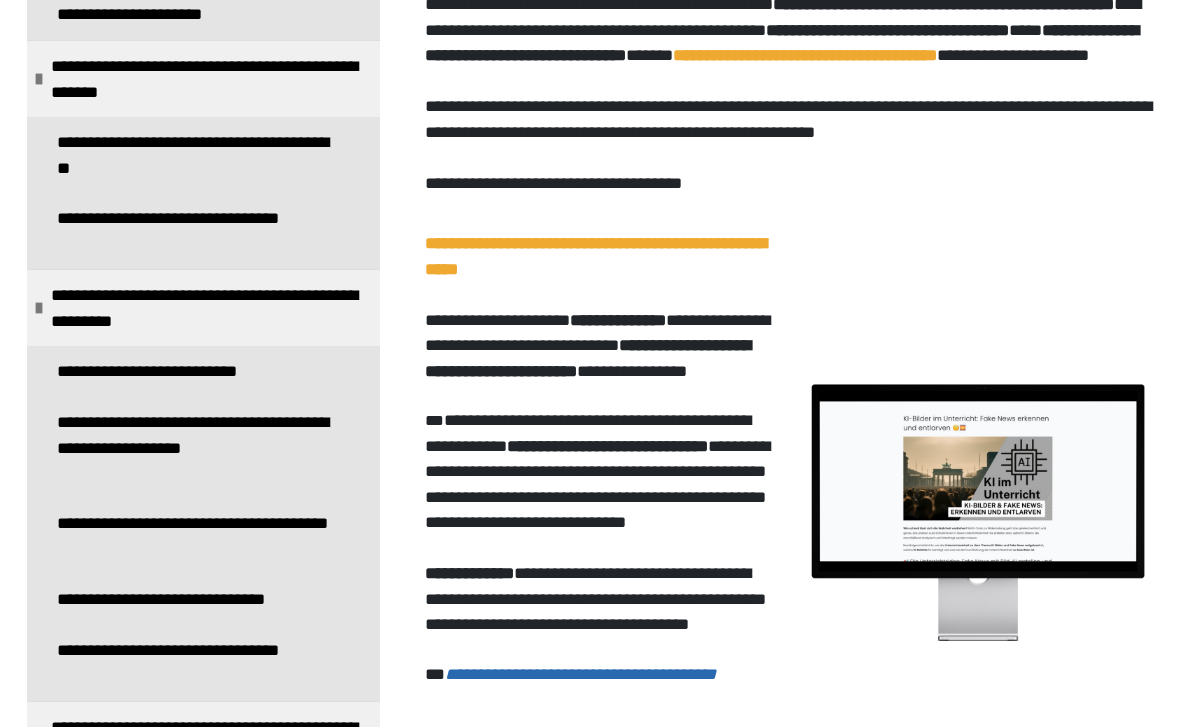 click on "**********" at bounding box center (195, 447) 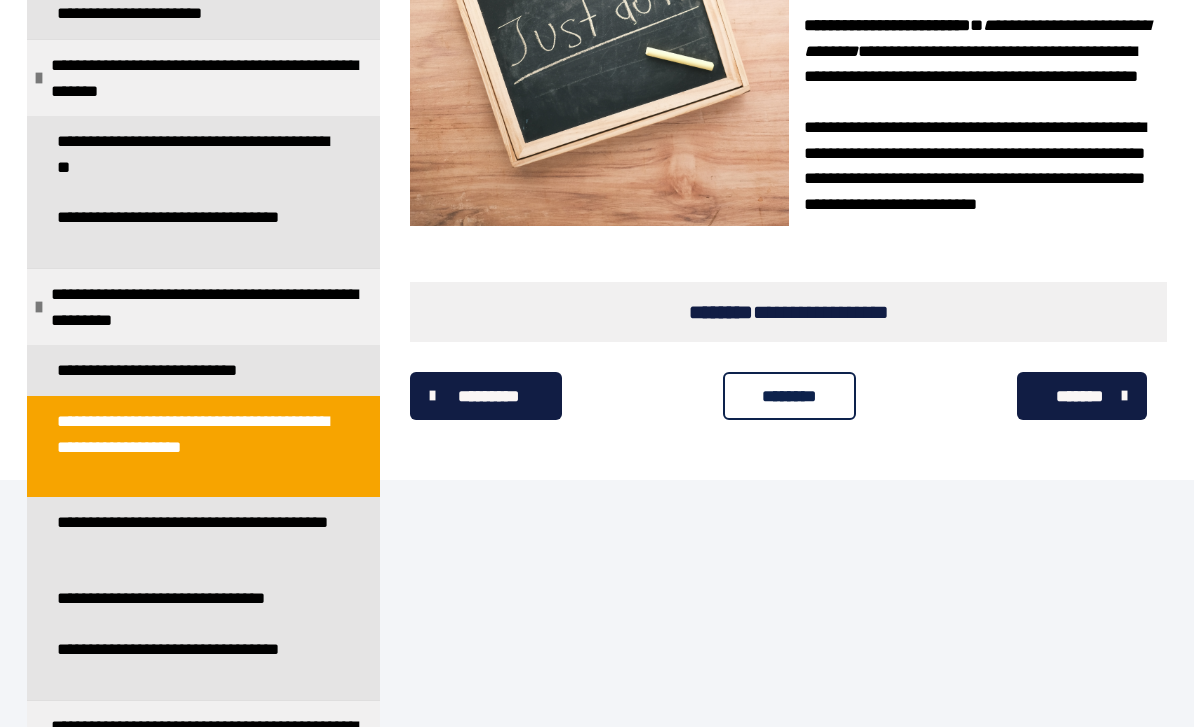scroll, scrollTop: 2562, scrollLeft: 0, axis: vertical 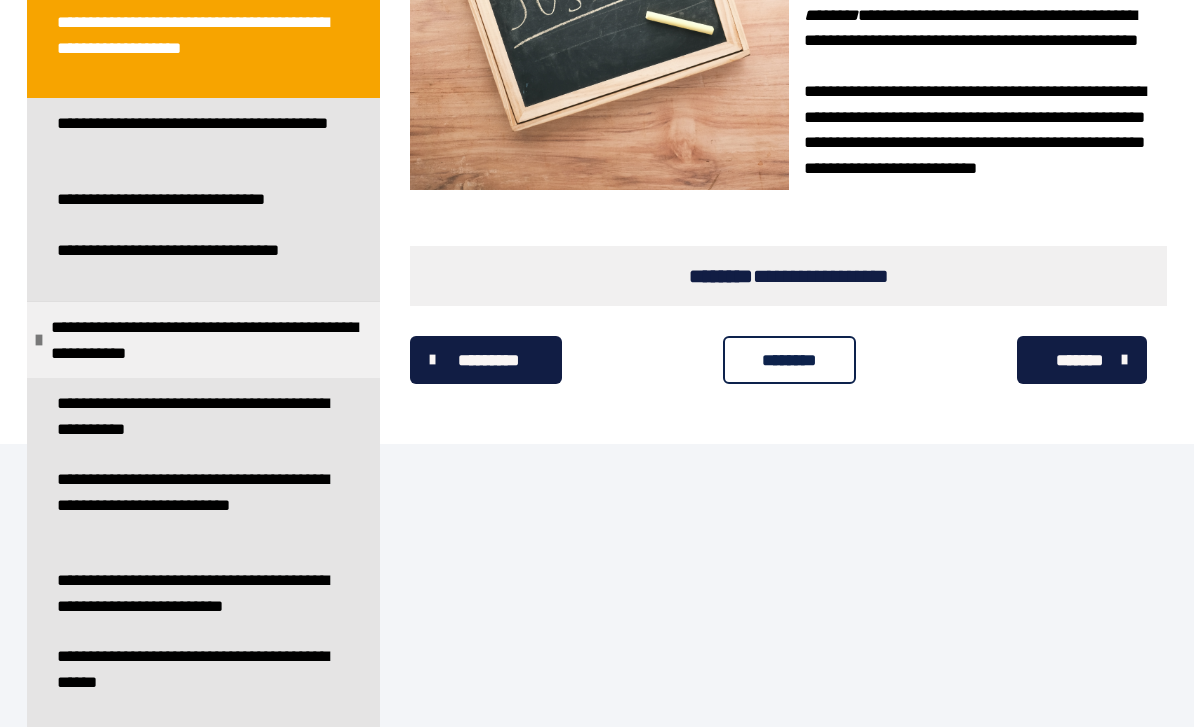 click on "**********" at bounding box center (195, 416) 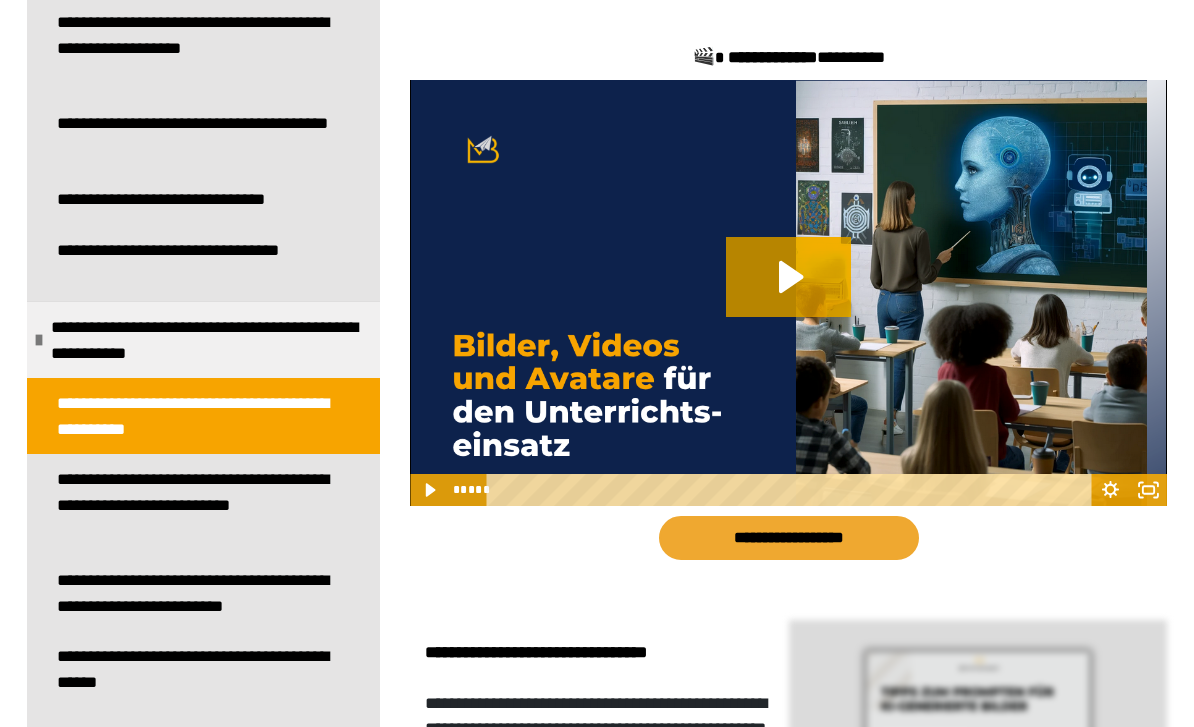 scroll, scrollTop: 1121, scrollLeft: 0, axis: vertical 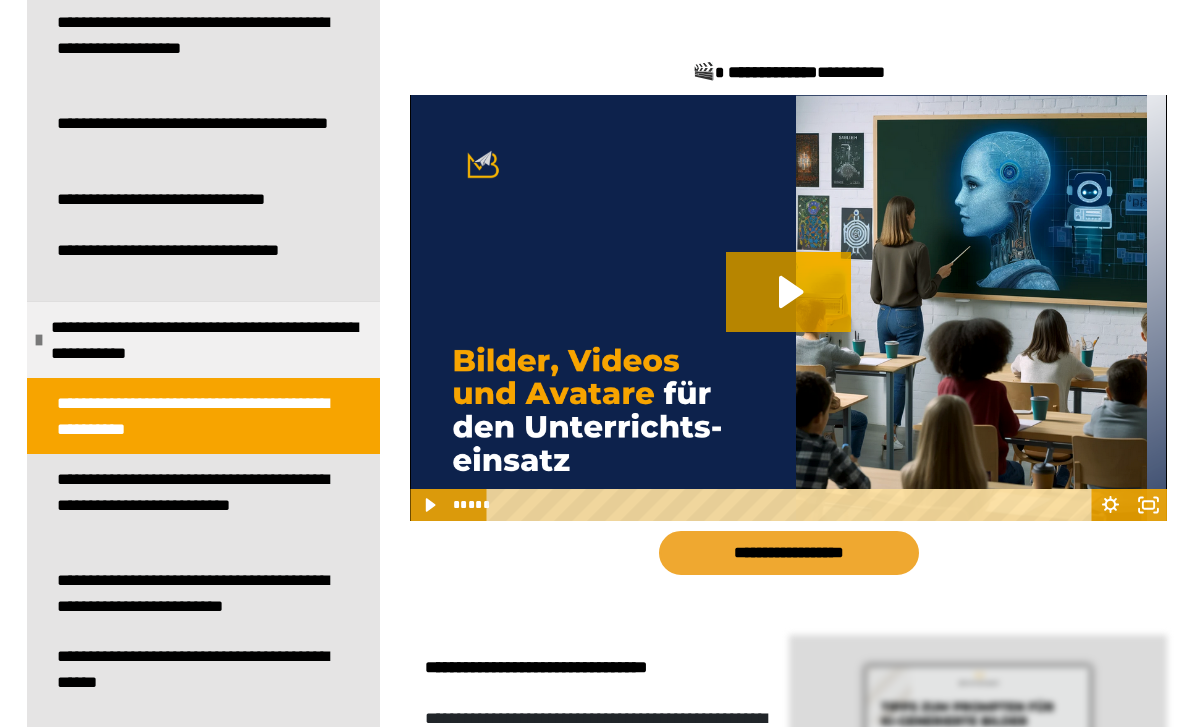 click 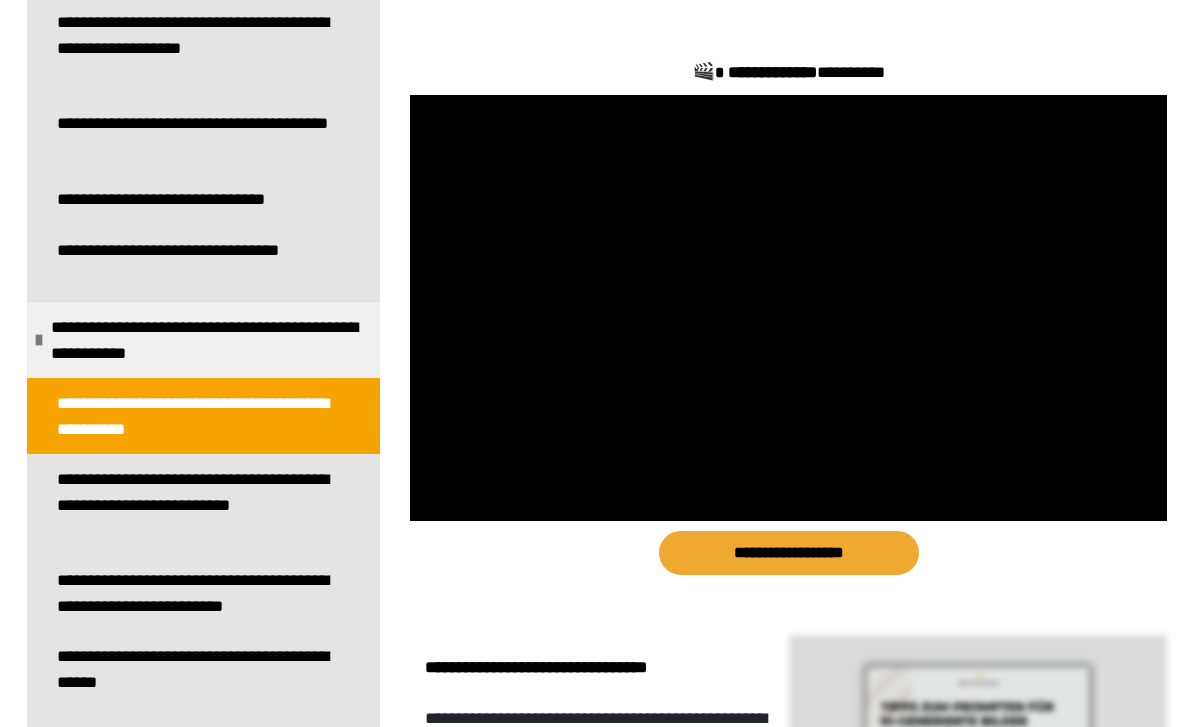 click 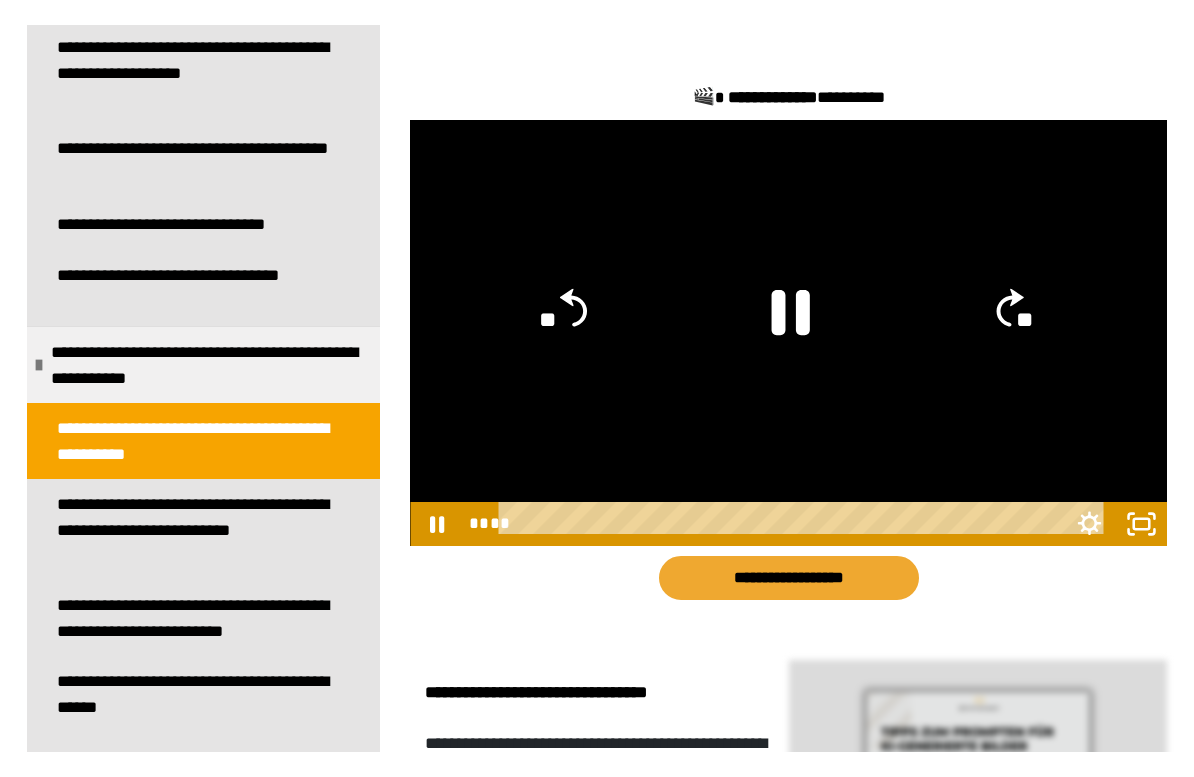 scroll, scrollTop: 24, scrollLeft: 0, axis: vertical 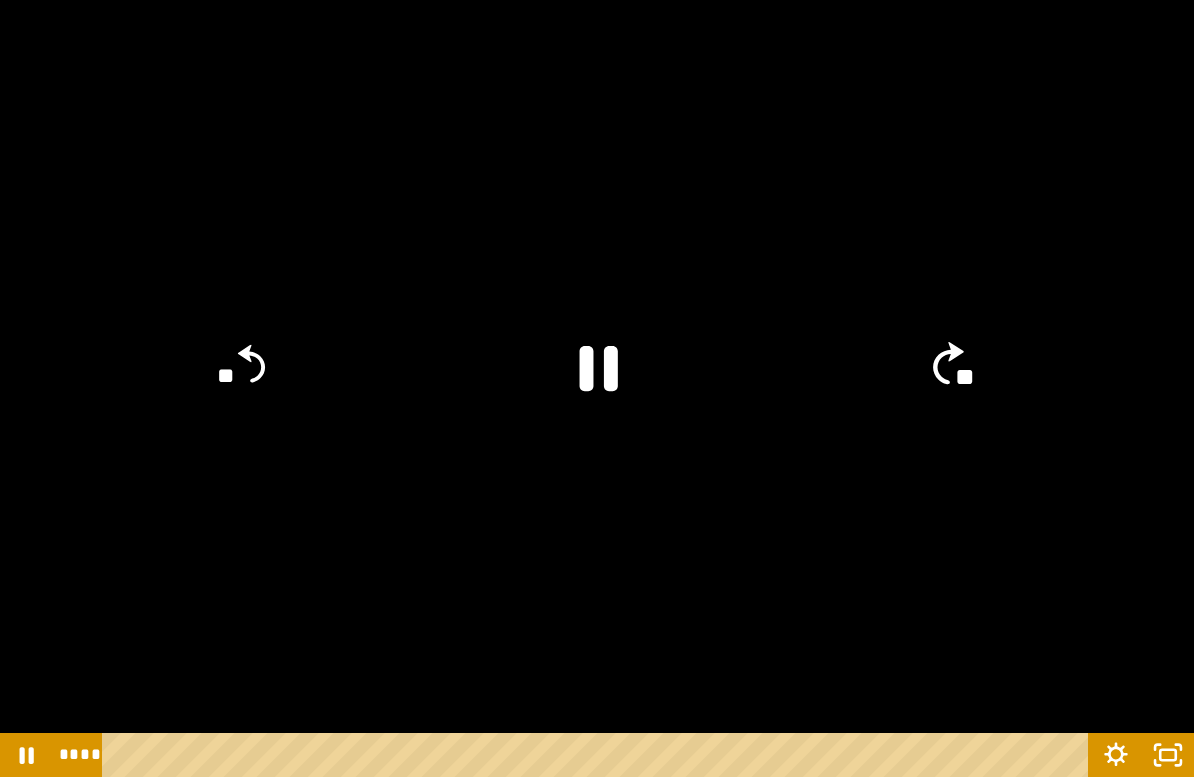 click on "**" 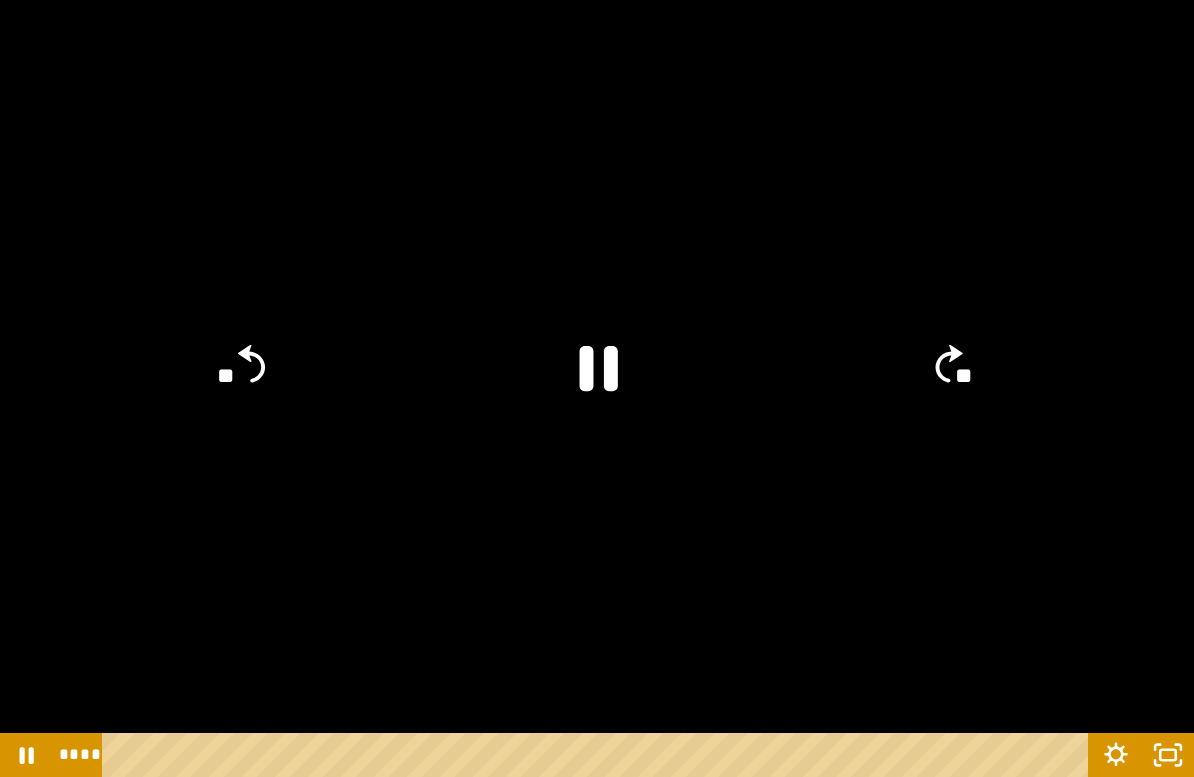 click on "**" 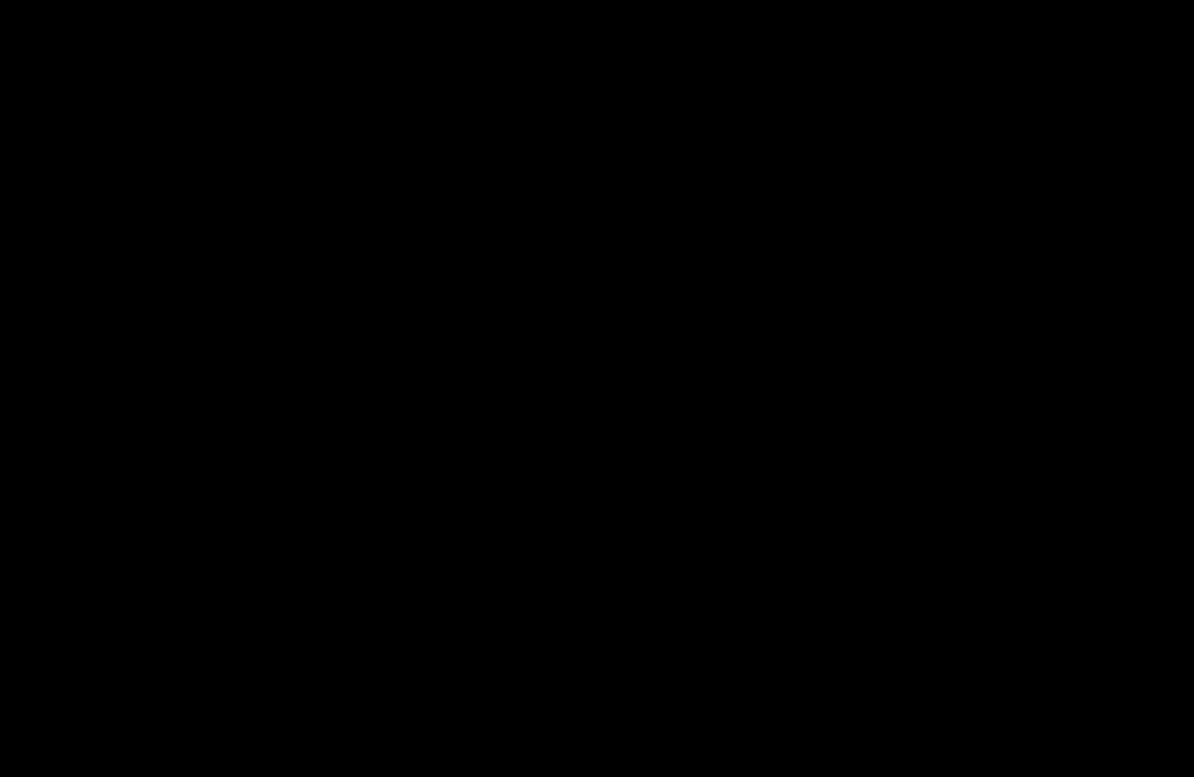 click at bounding box center [597, 388] 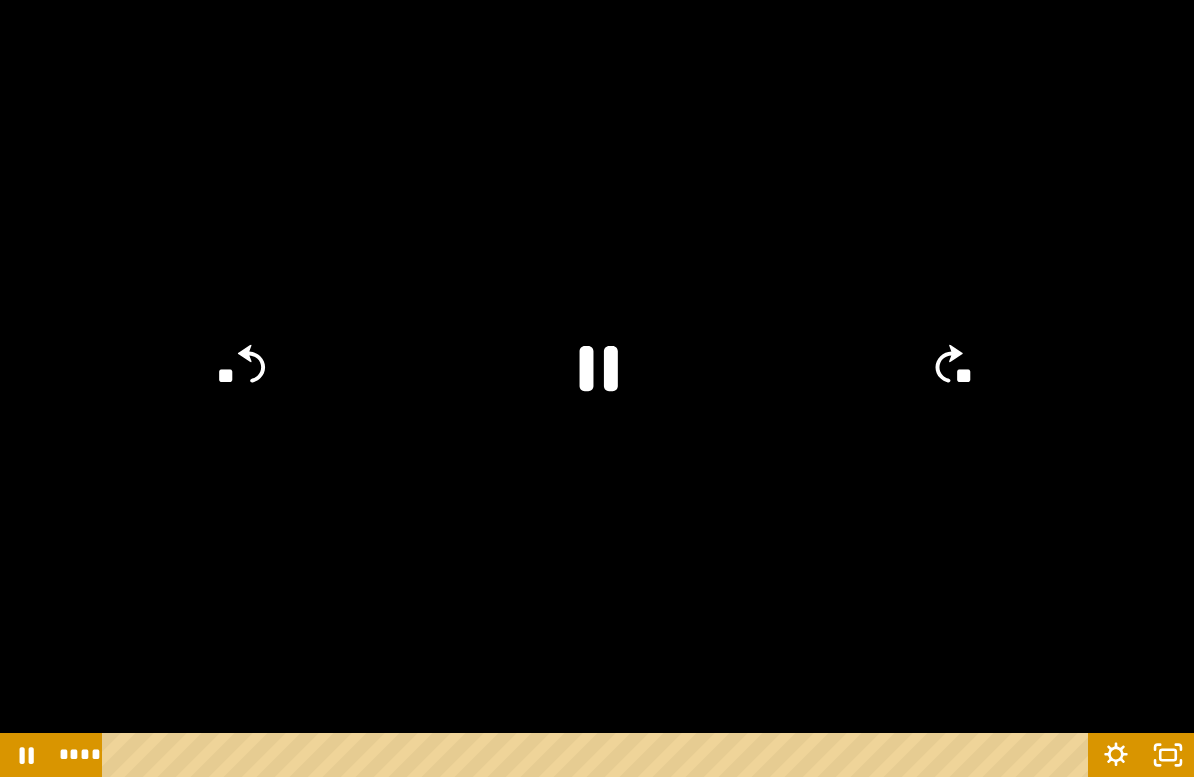 click on "**" 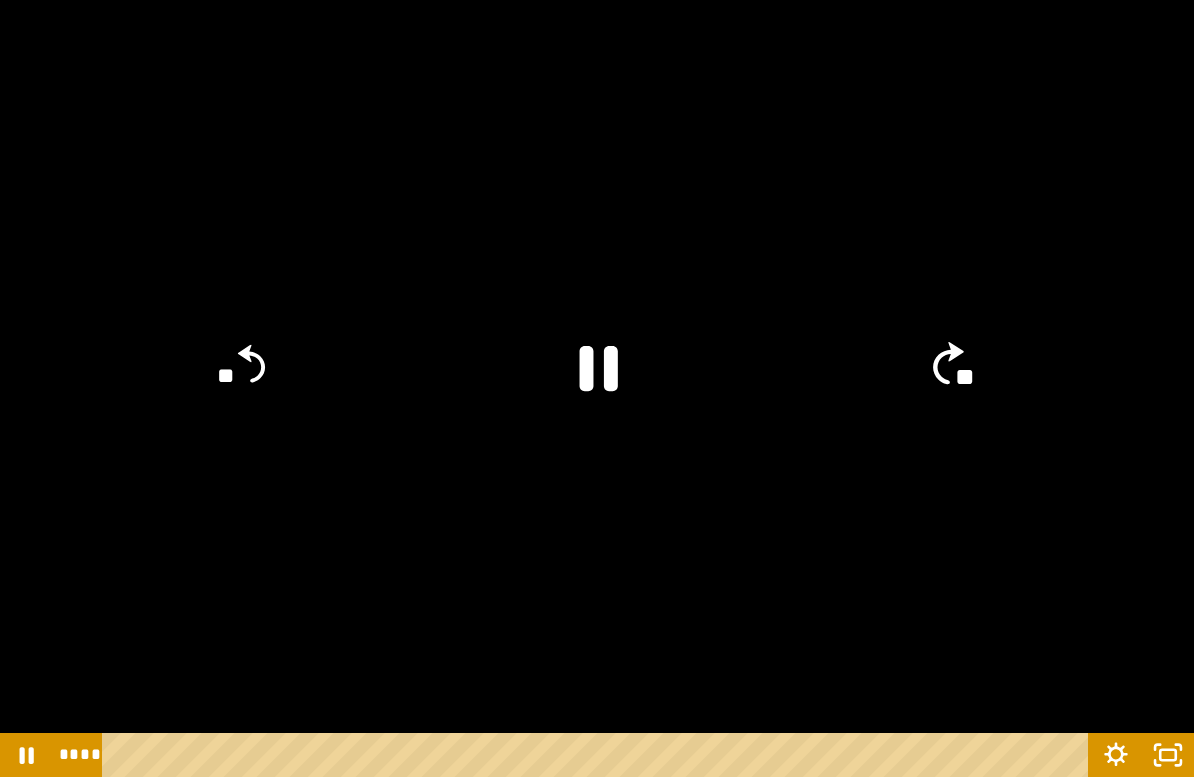 click on "**" 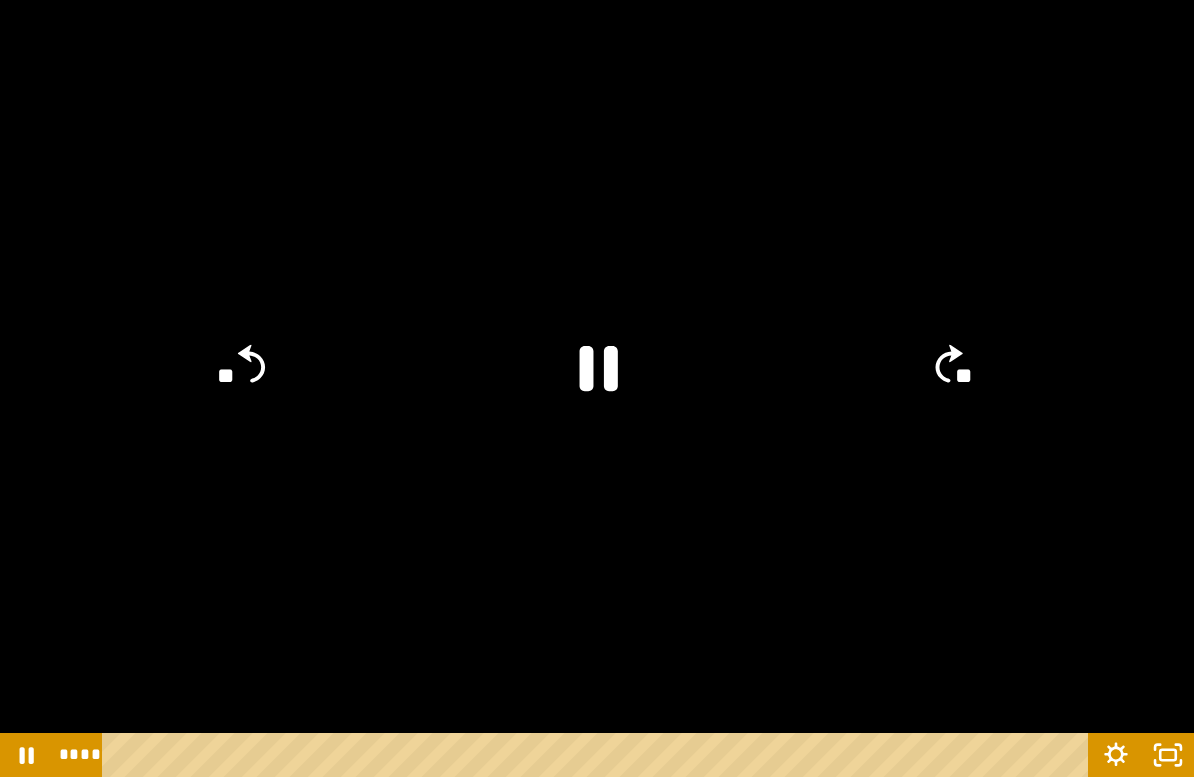 click on "**" 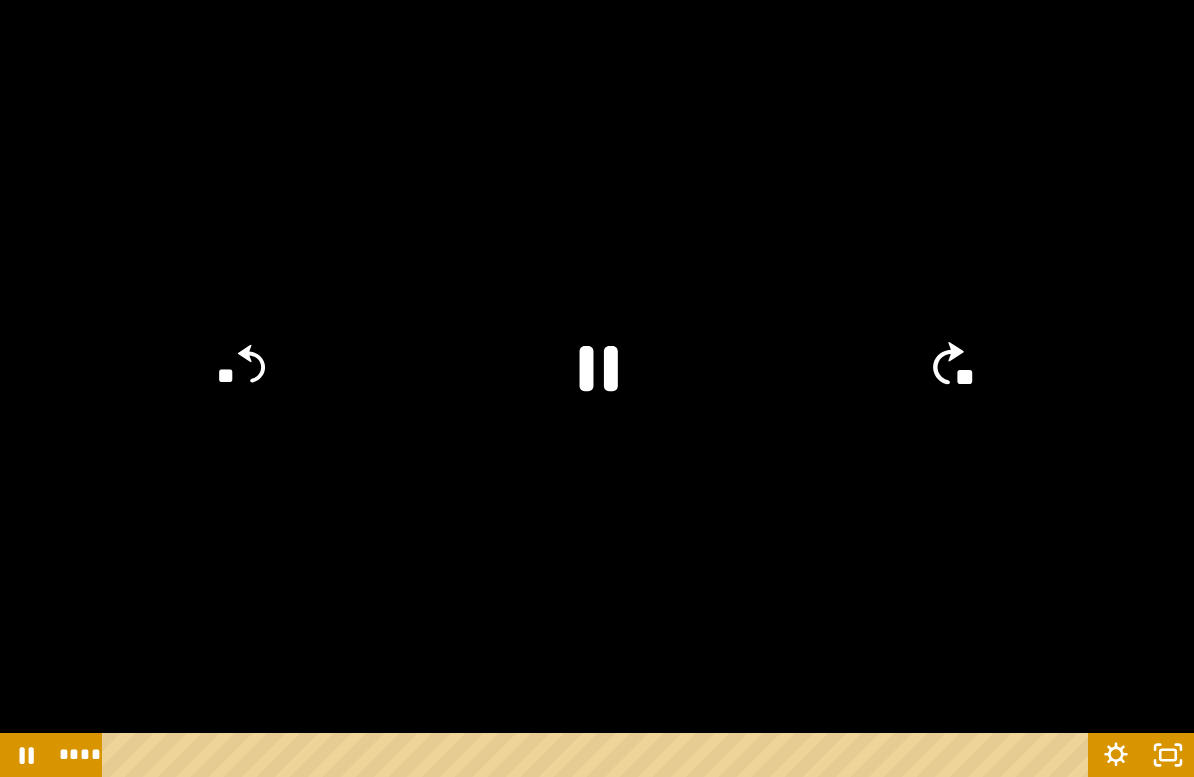 click on "**" 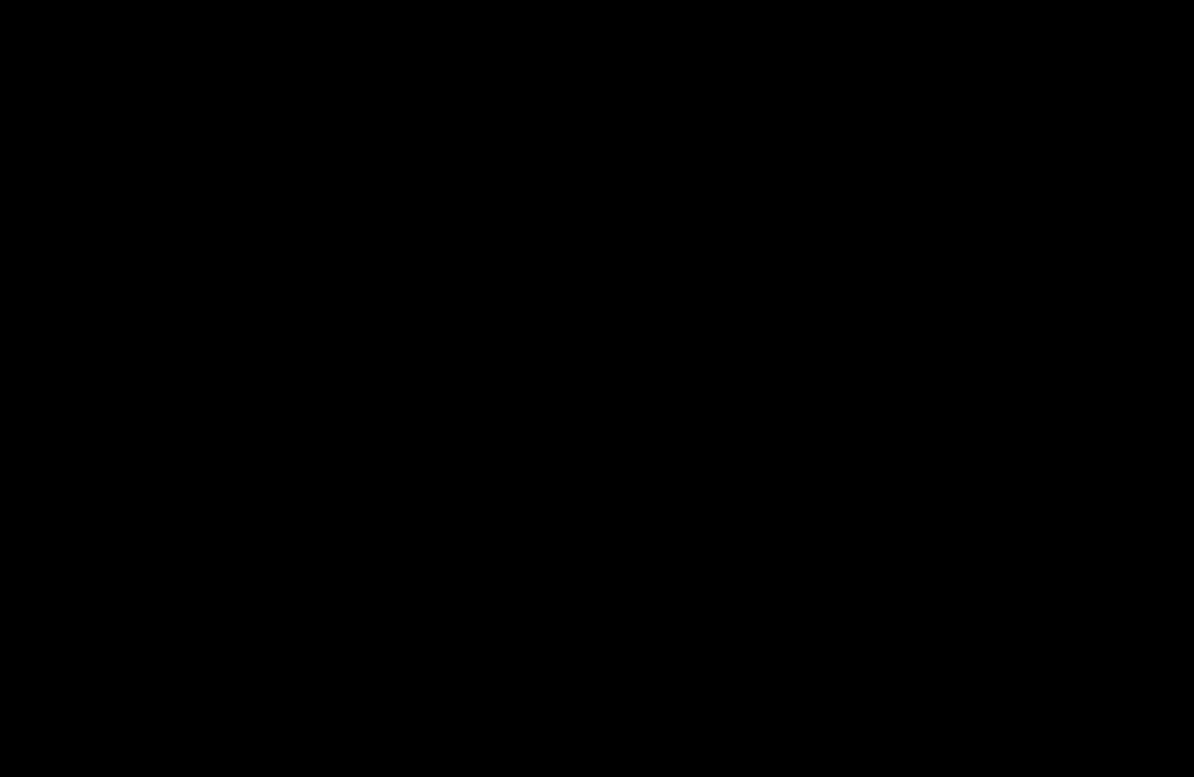 click at bounding box center (597, 388) 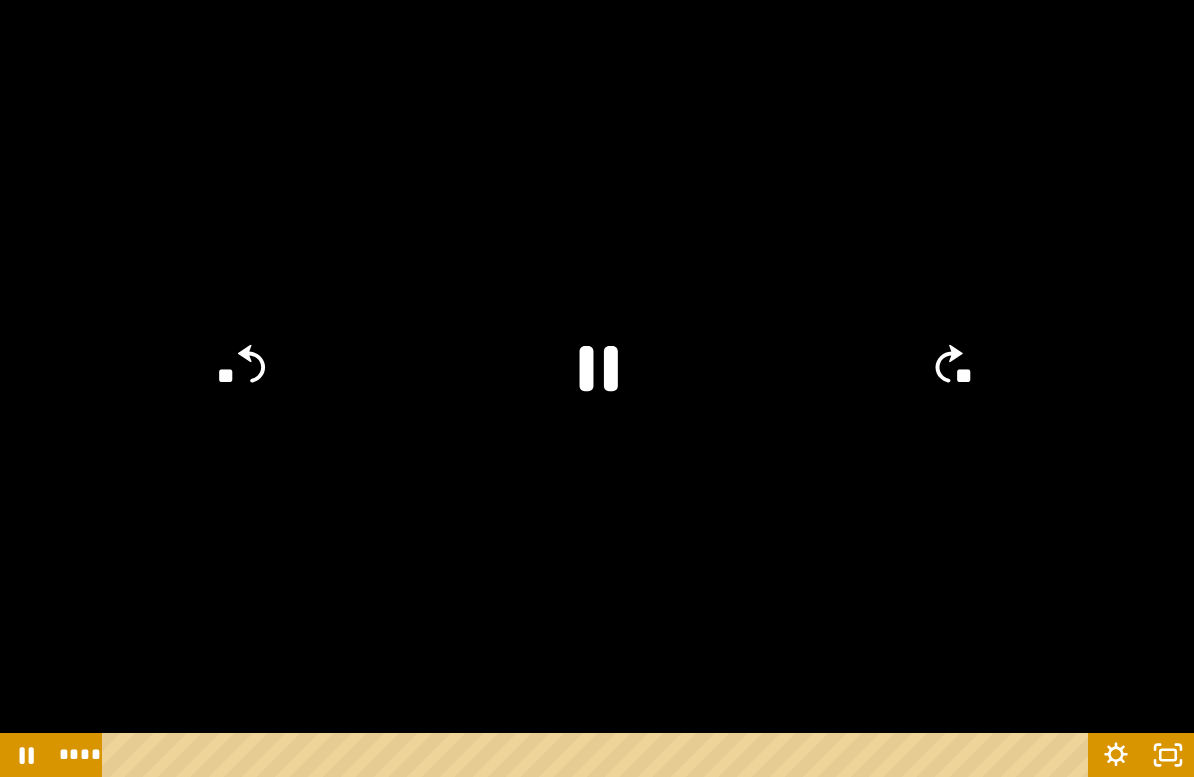 click on "**" 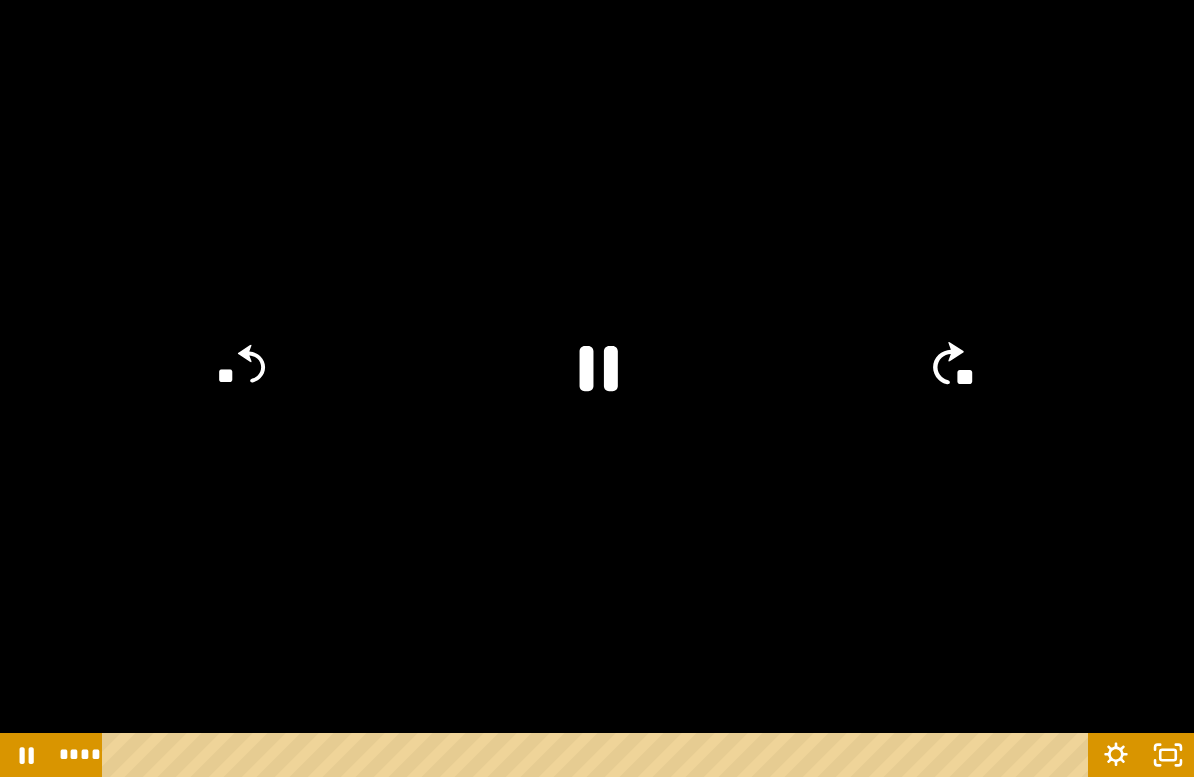 click on "**" 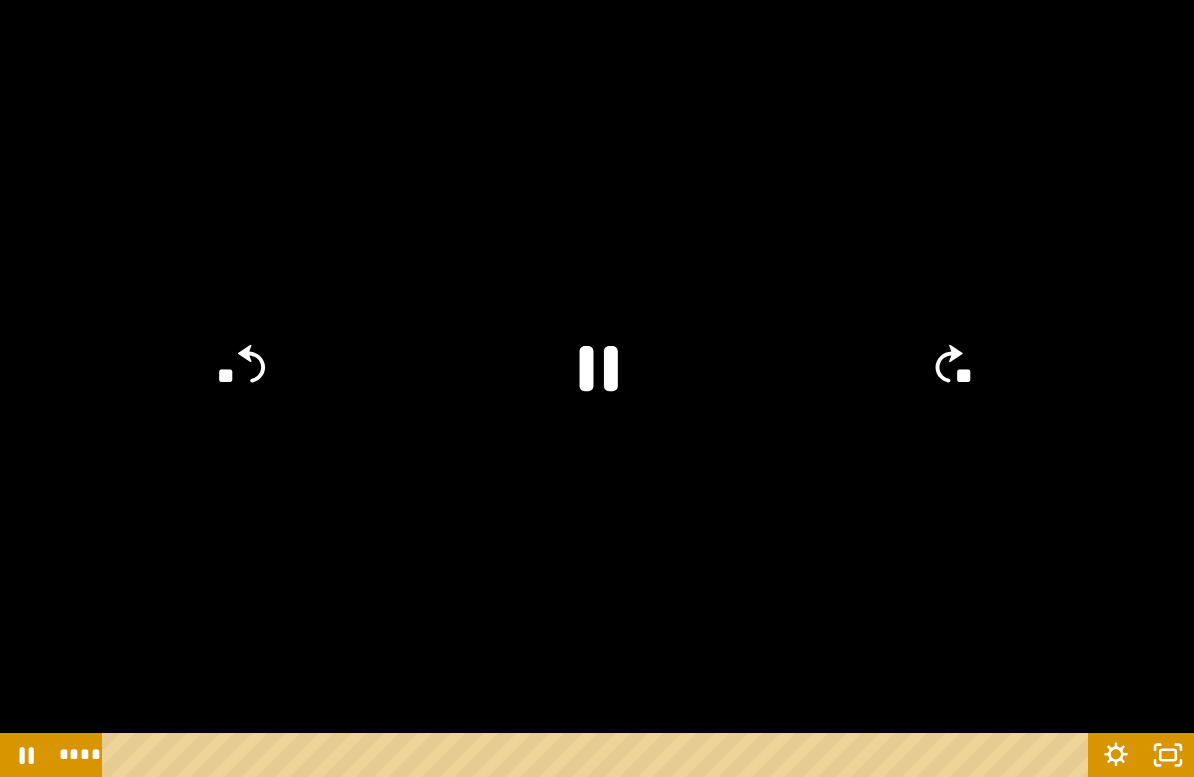 click on "**" 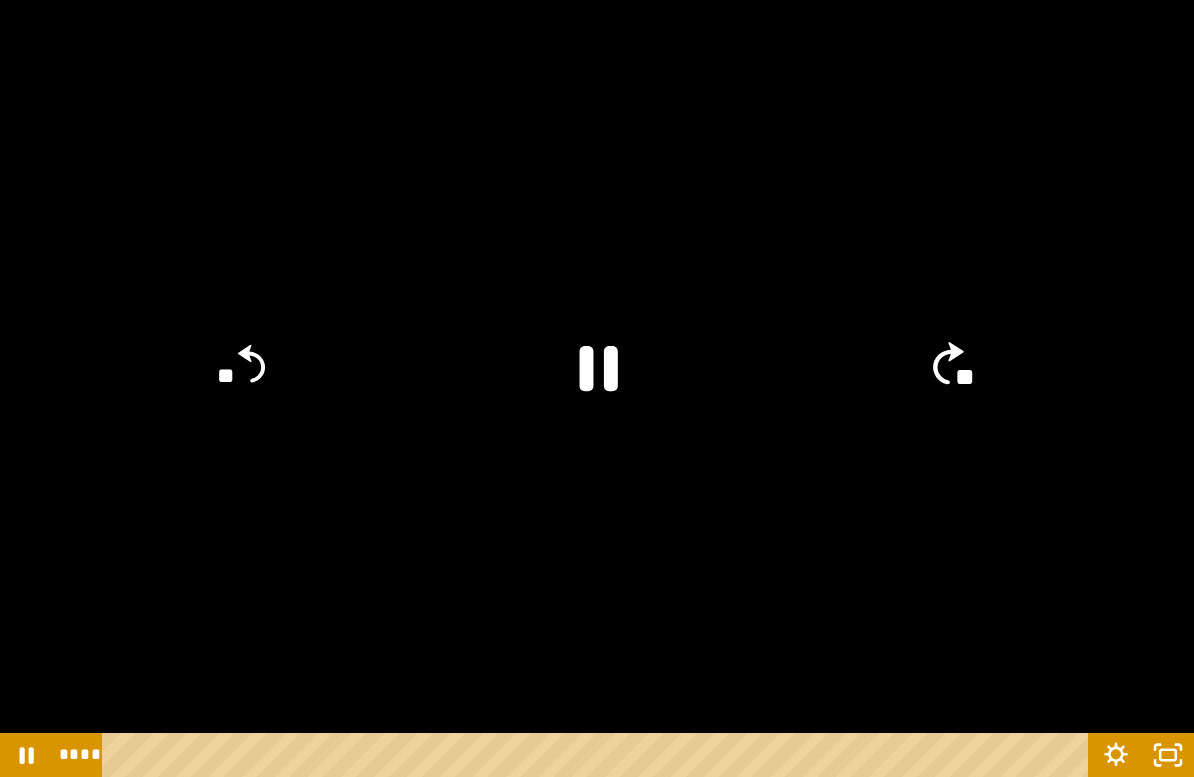click on "**" 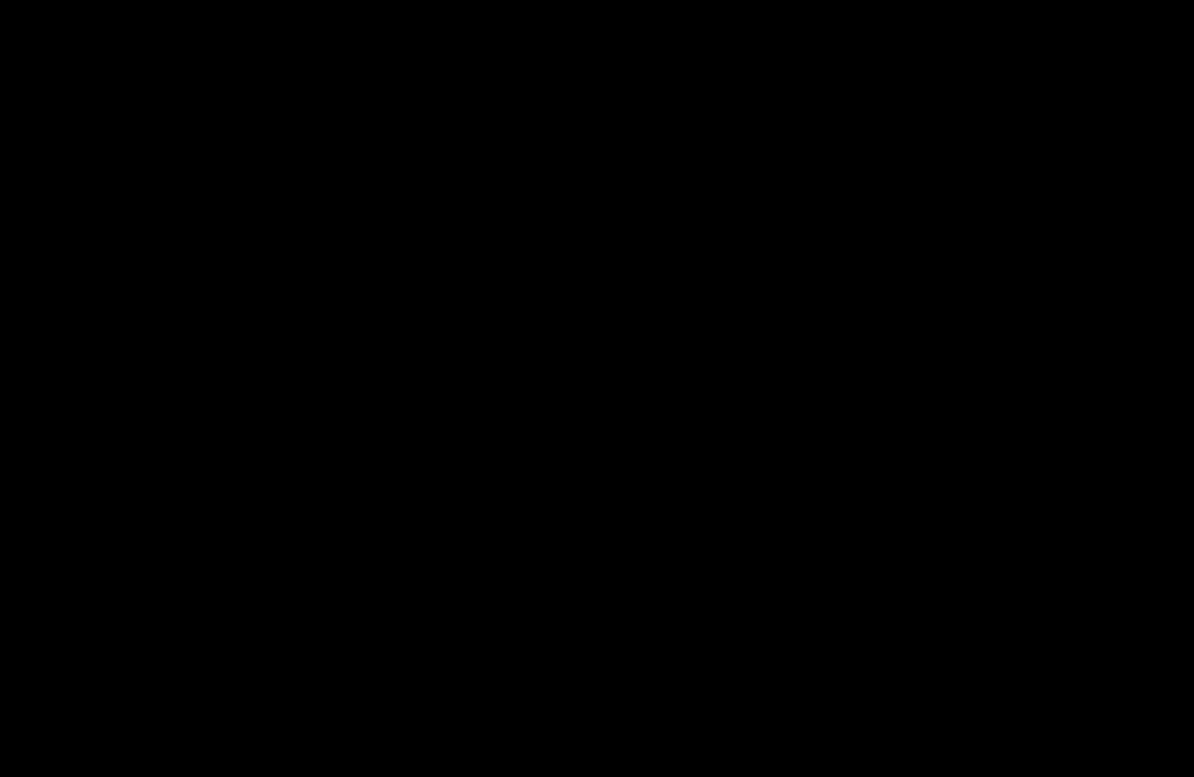 click at bounding box center [597, 388] 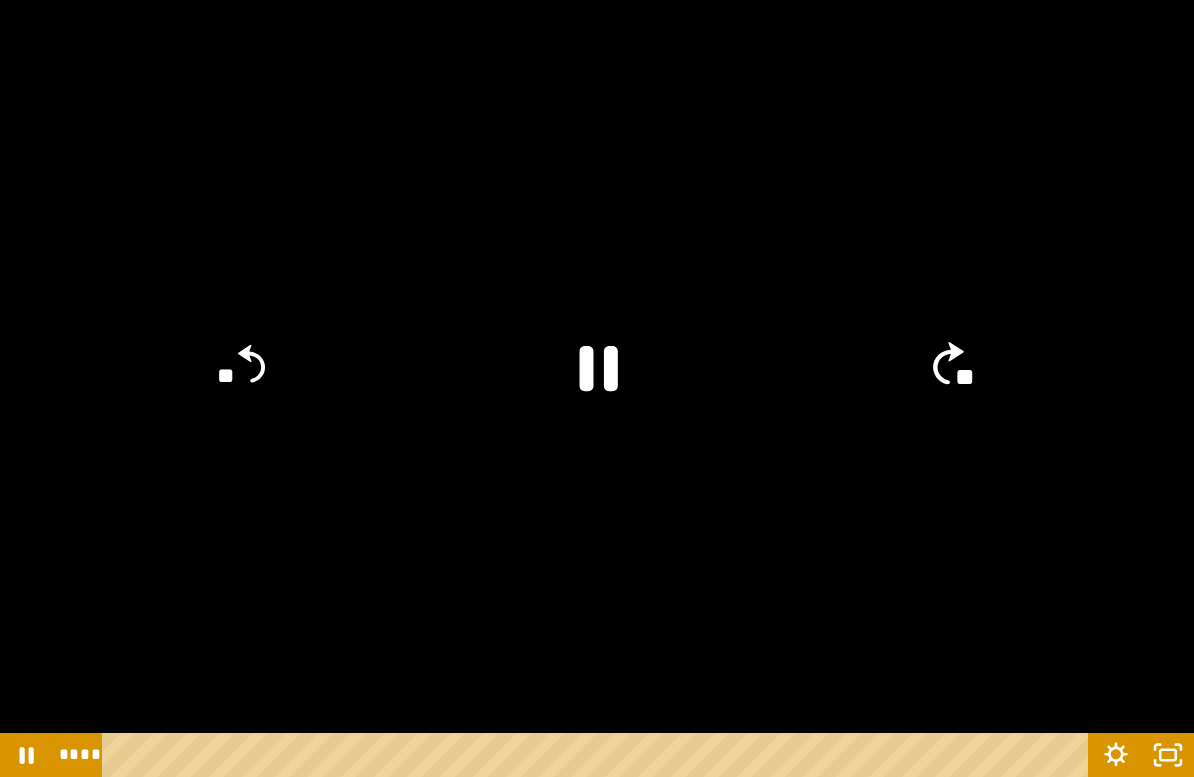 click on "**" 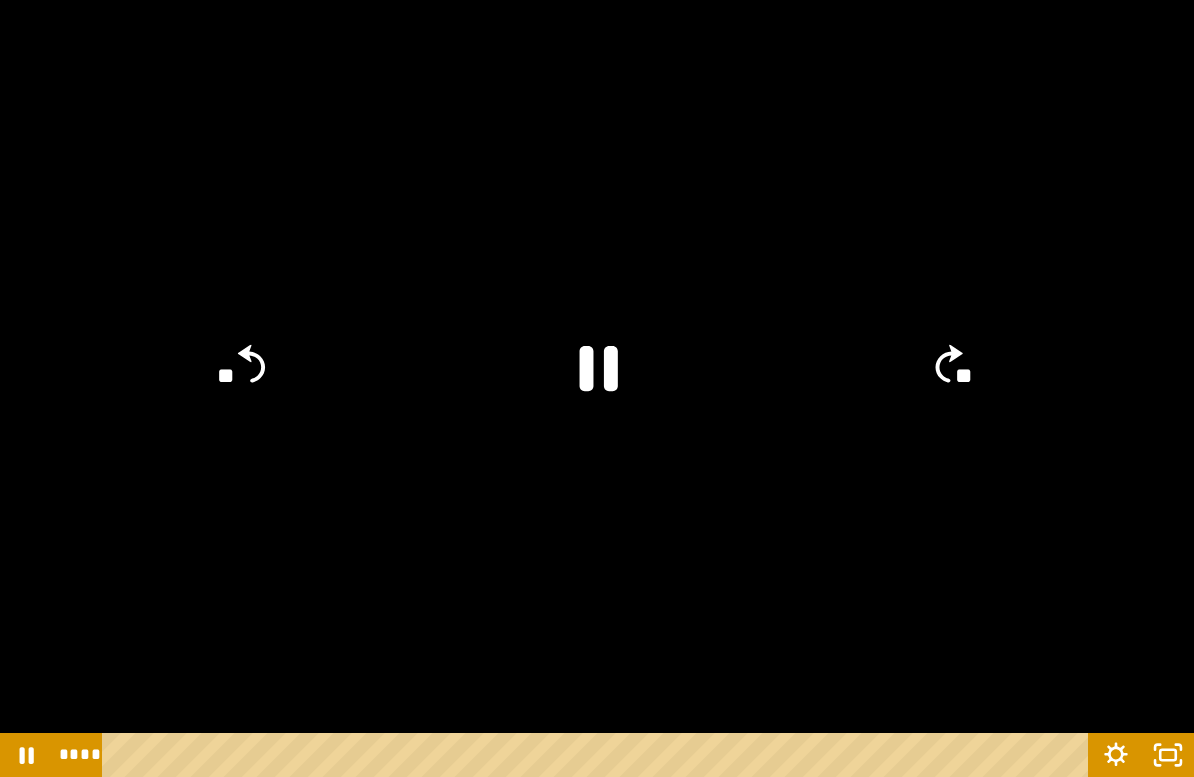 click on "**" 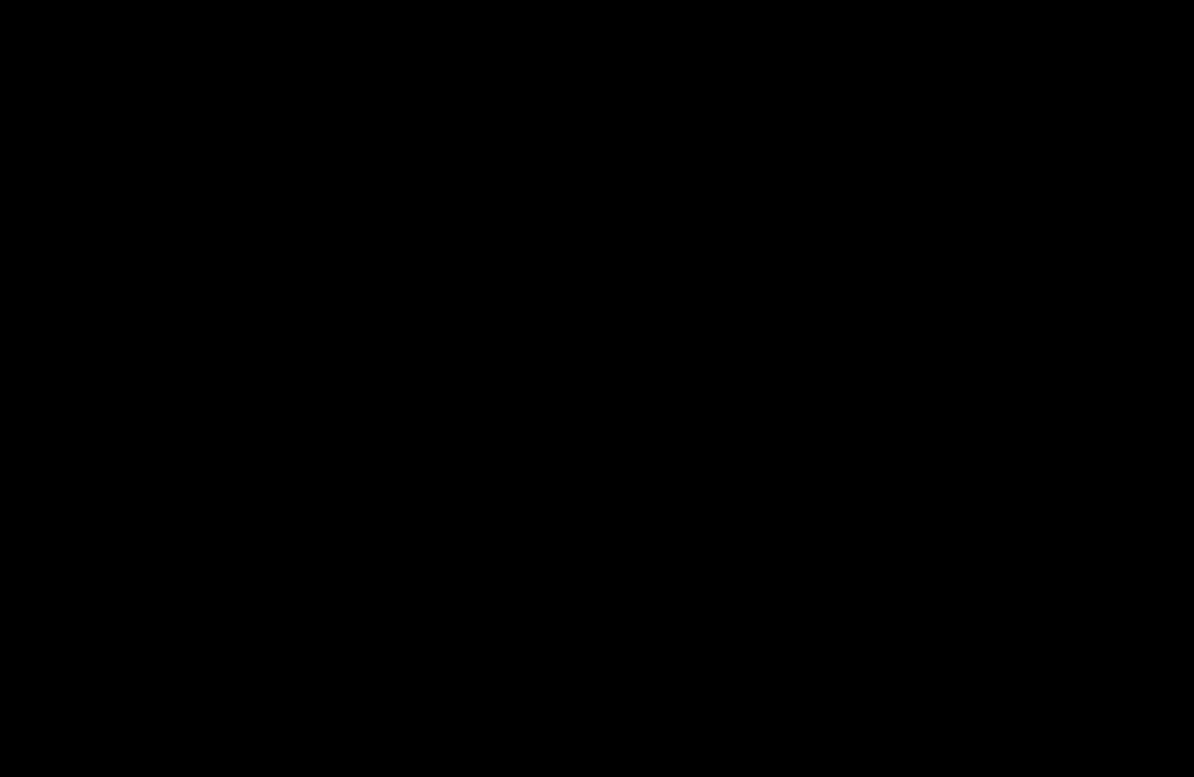 click at bounding box center [597, 388] 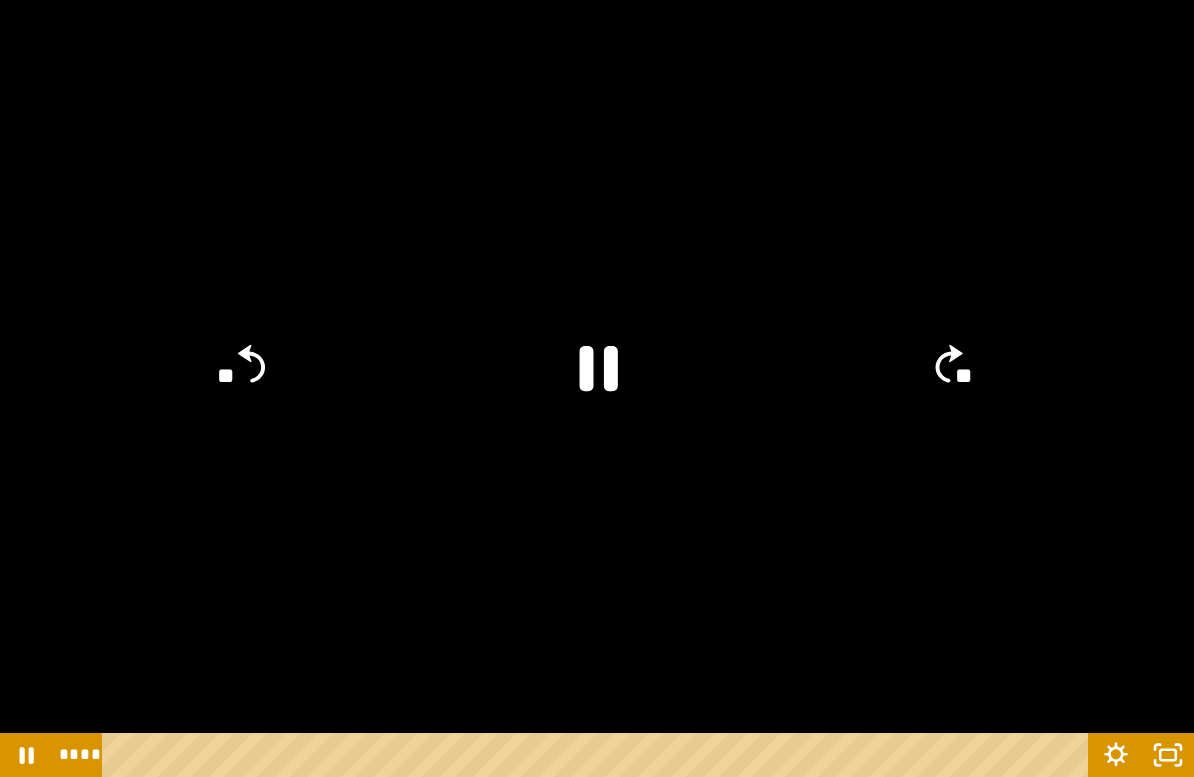 click on "**" 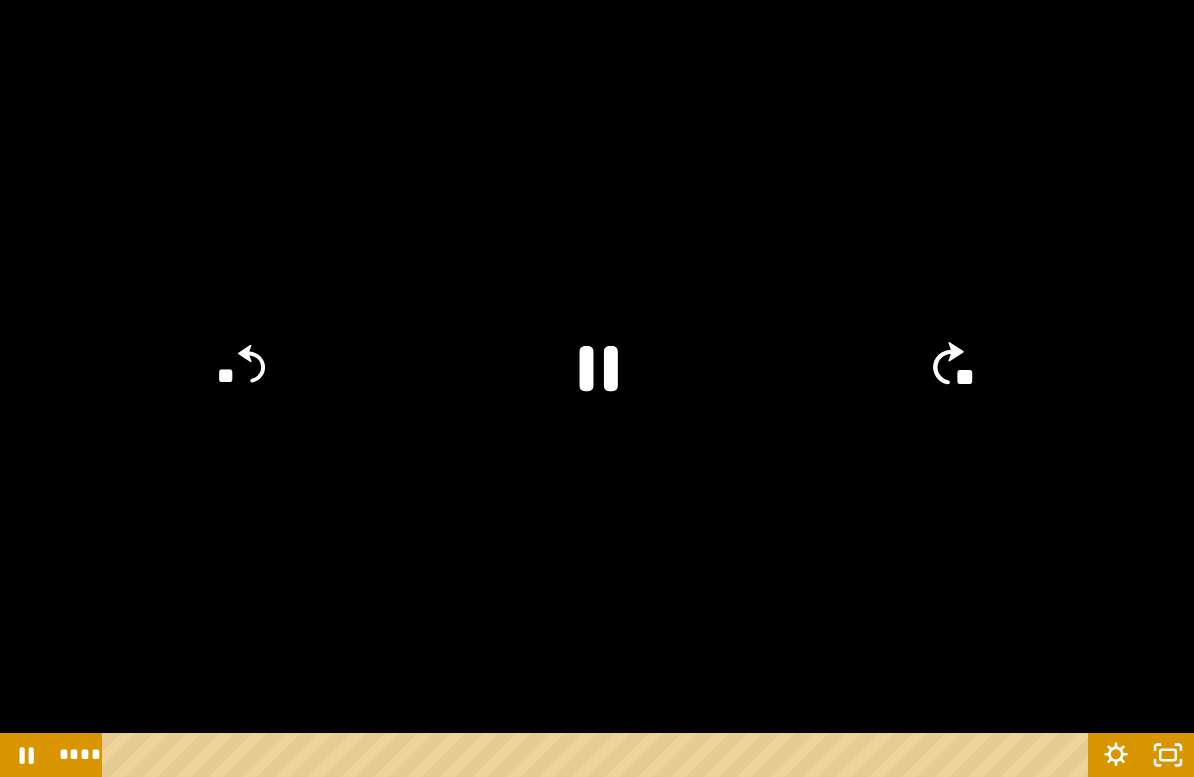 click on "**" 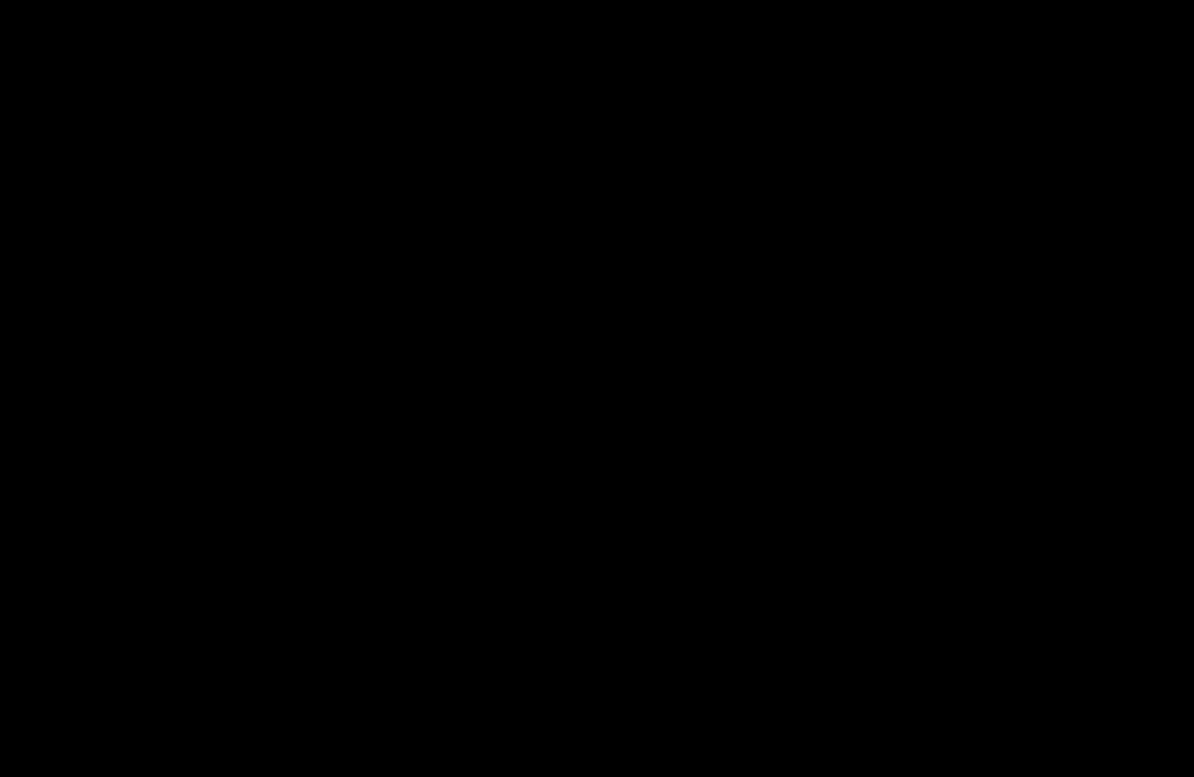 click at bounding box center [597, 388] 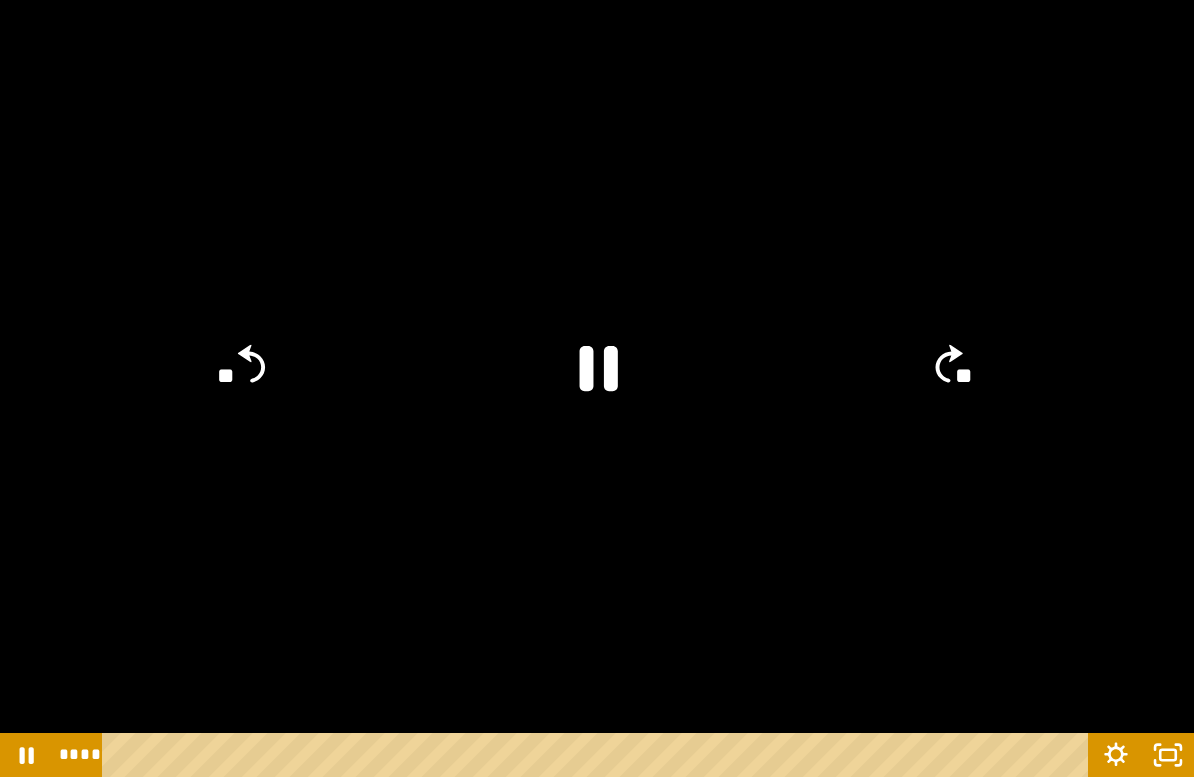 click on "**" 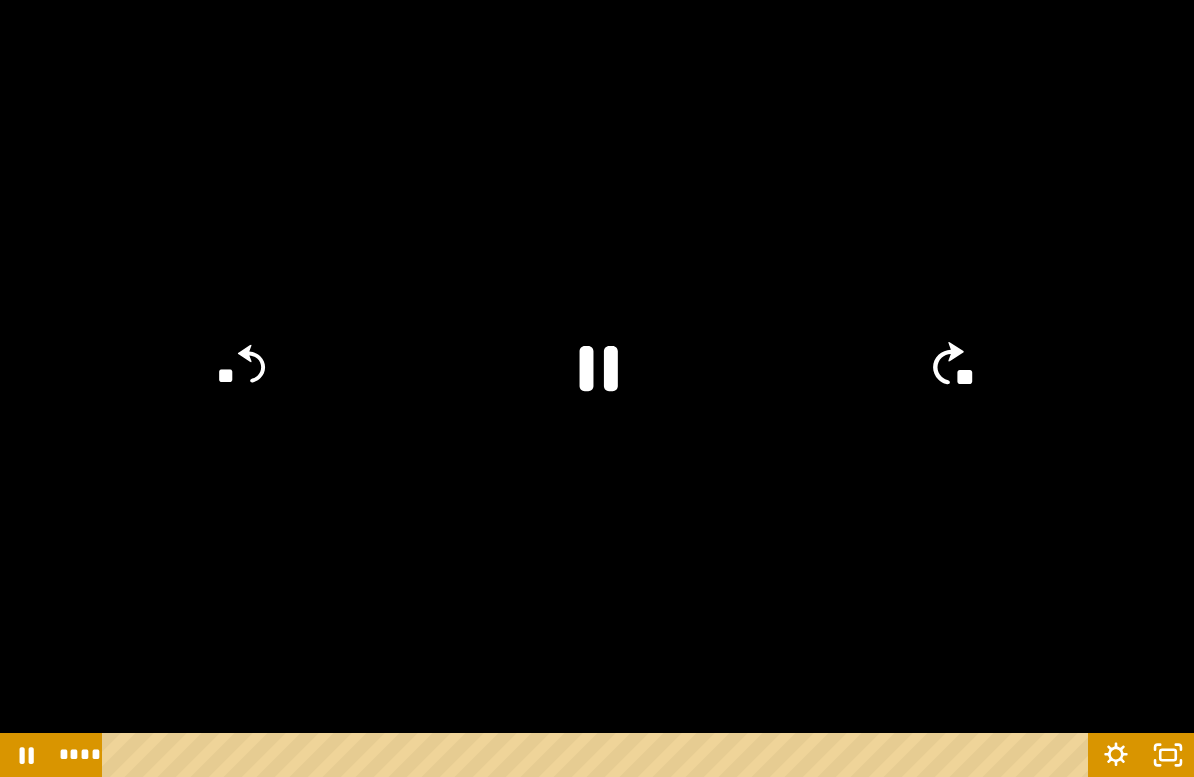 click on "**" 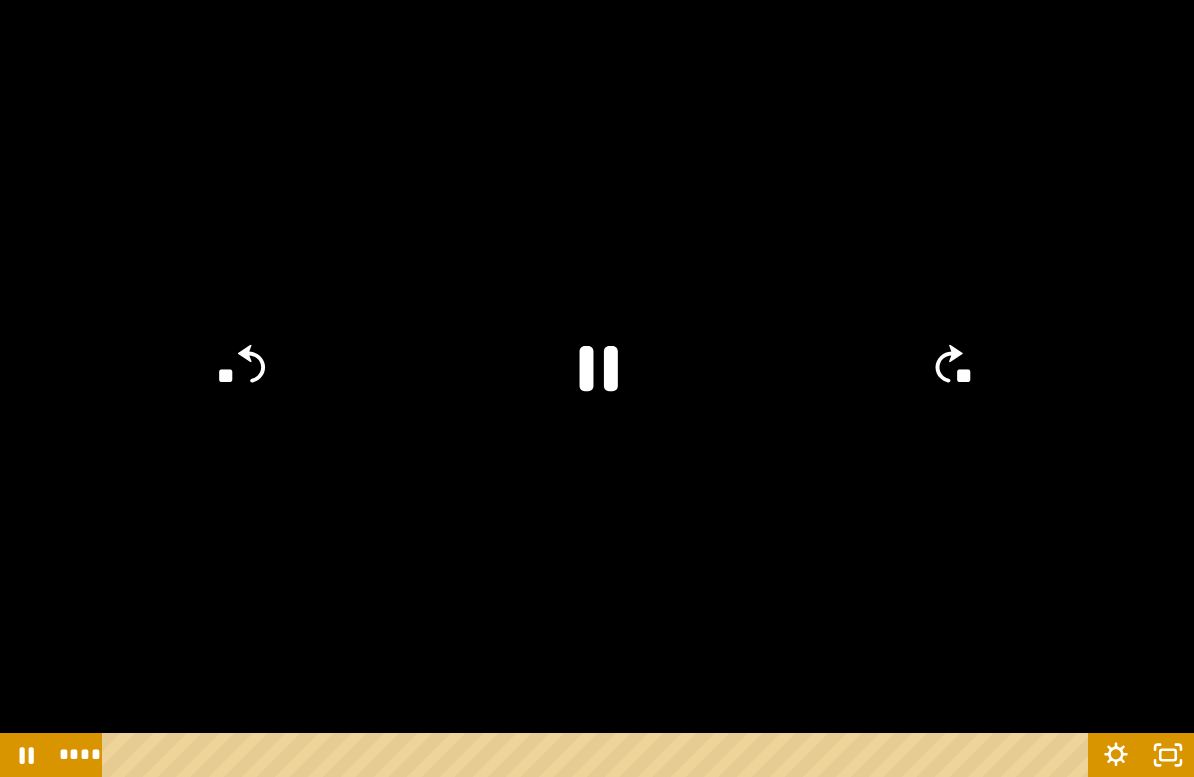 click on "**" 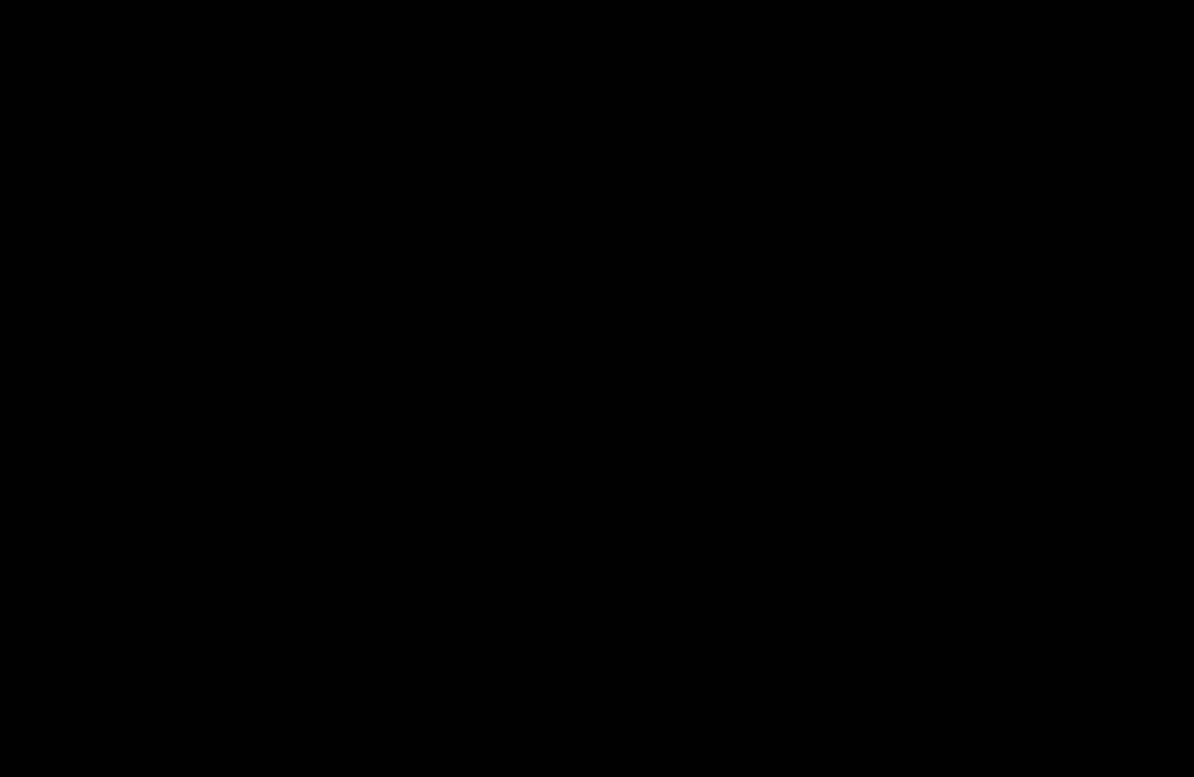 click at bounding box center (597, 388) 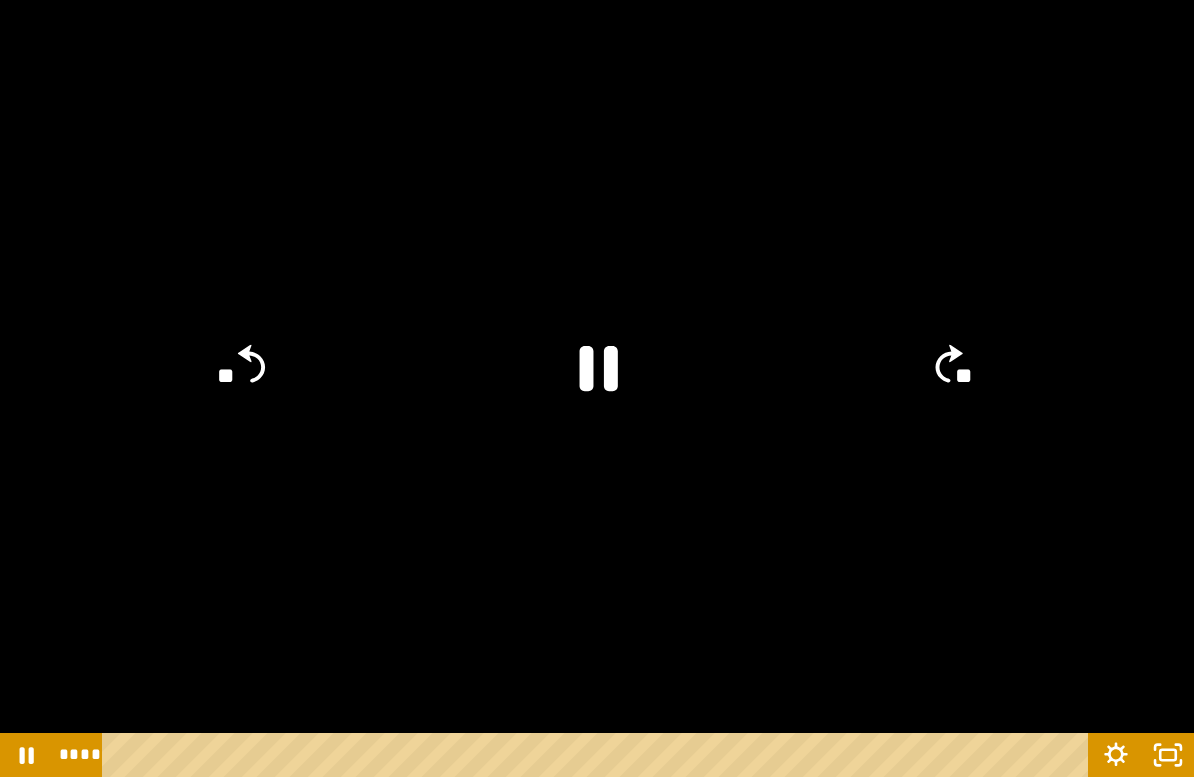 click on "**" 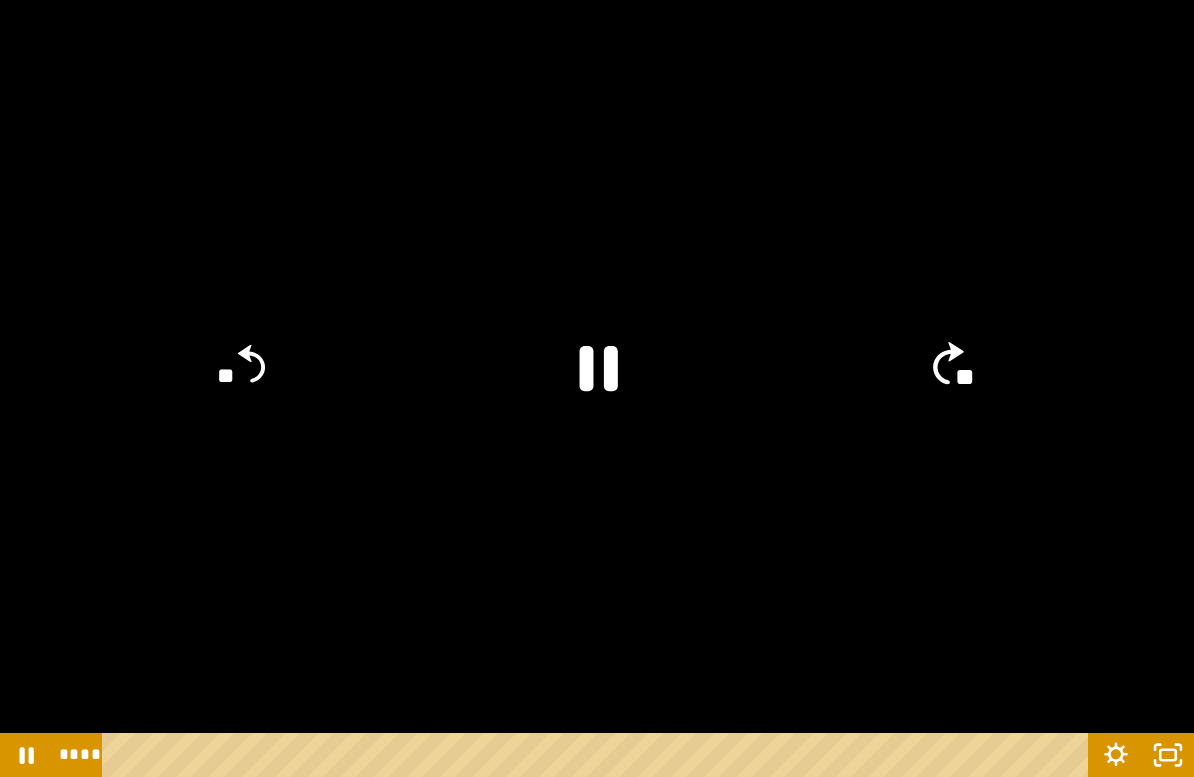 click on "**" 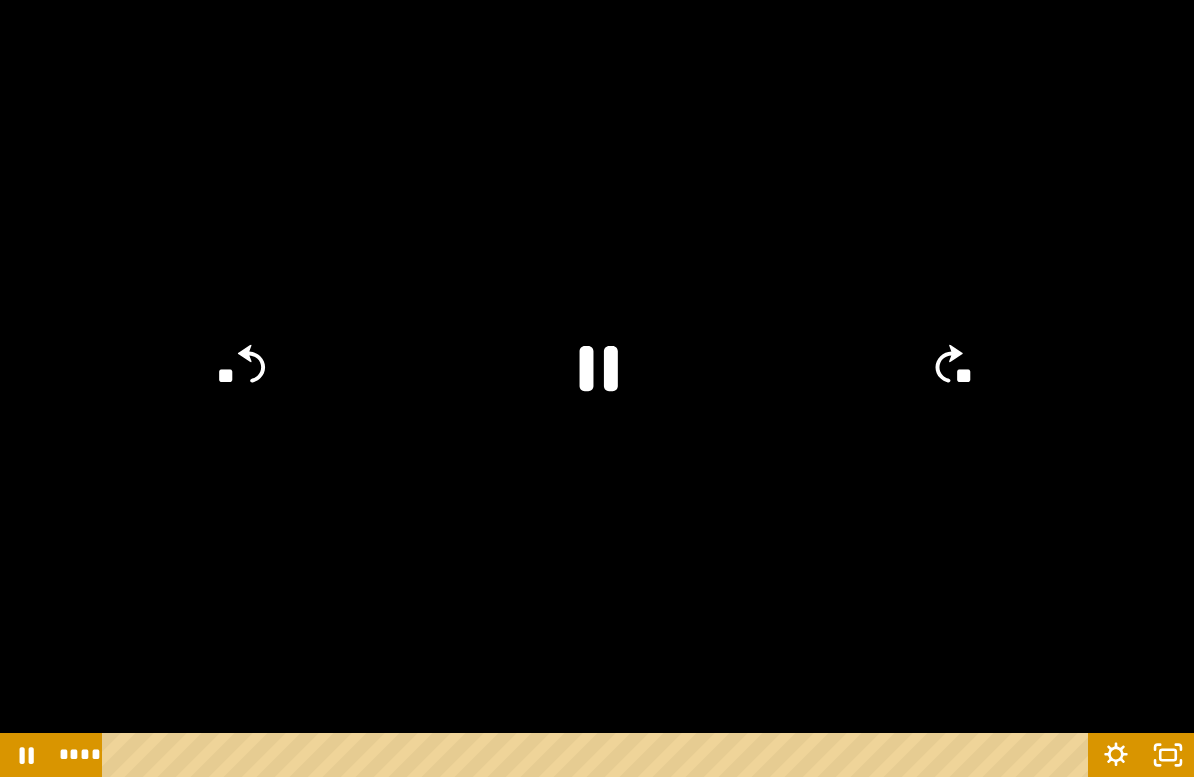 click on "**" 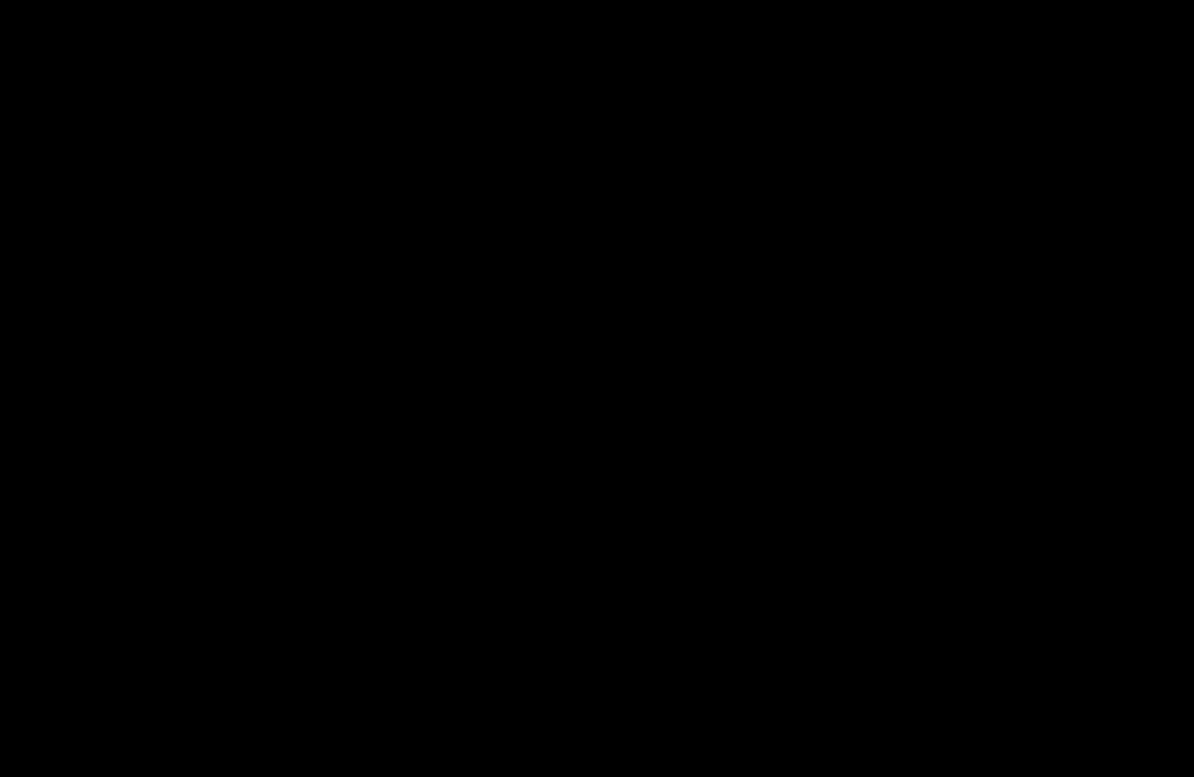 click at bounding box center [597, 388] 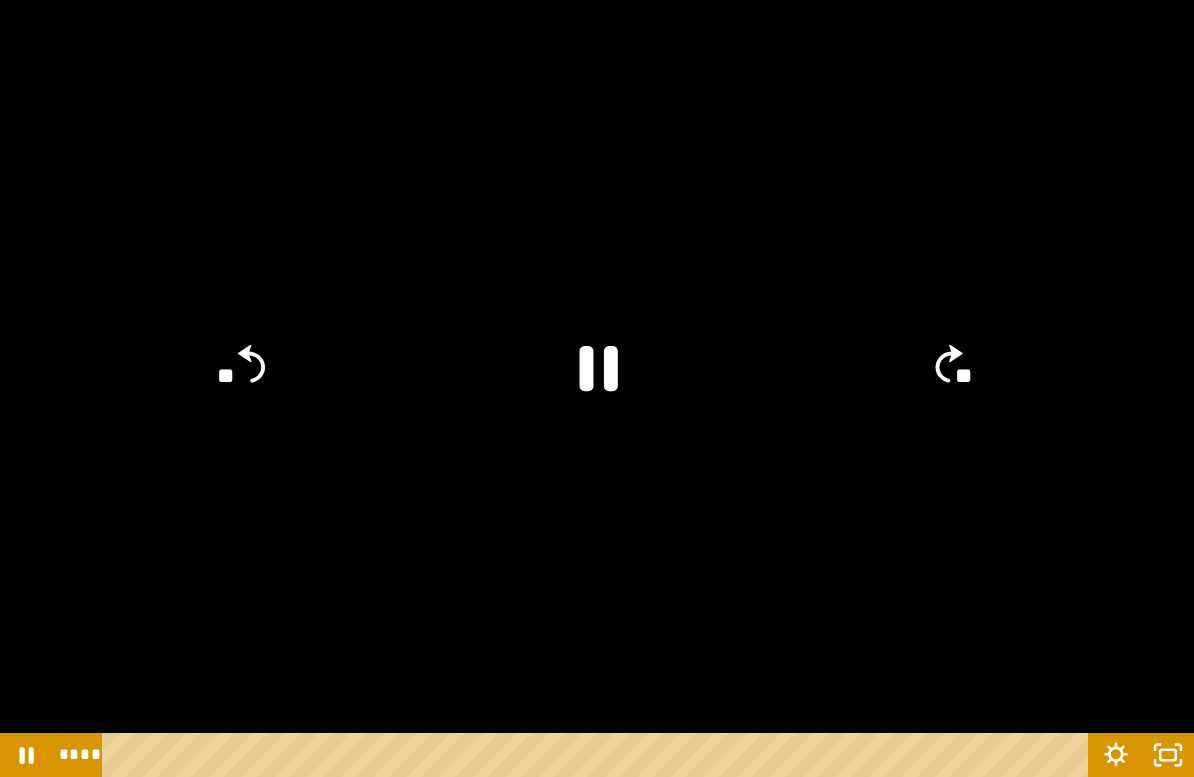 click on "**" 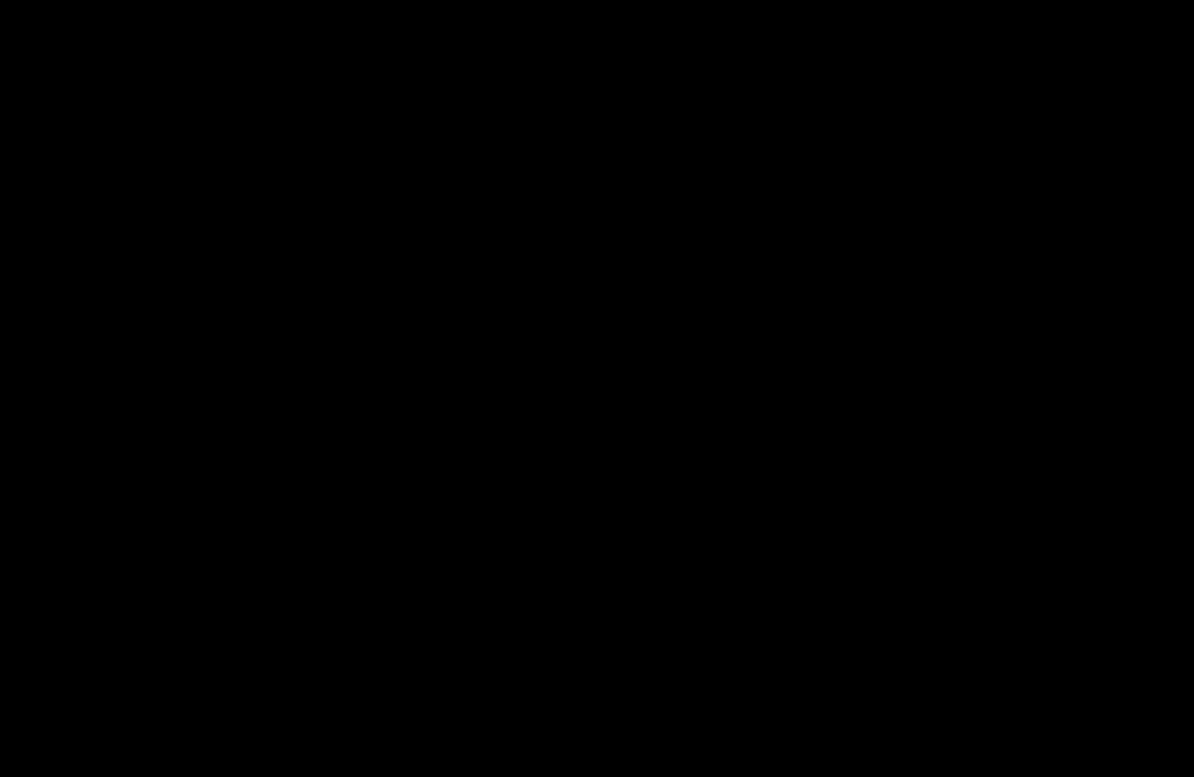 click at bounding box center (597, 388) 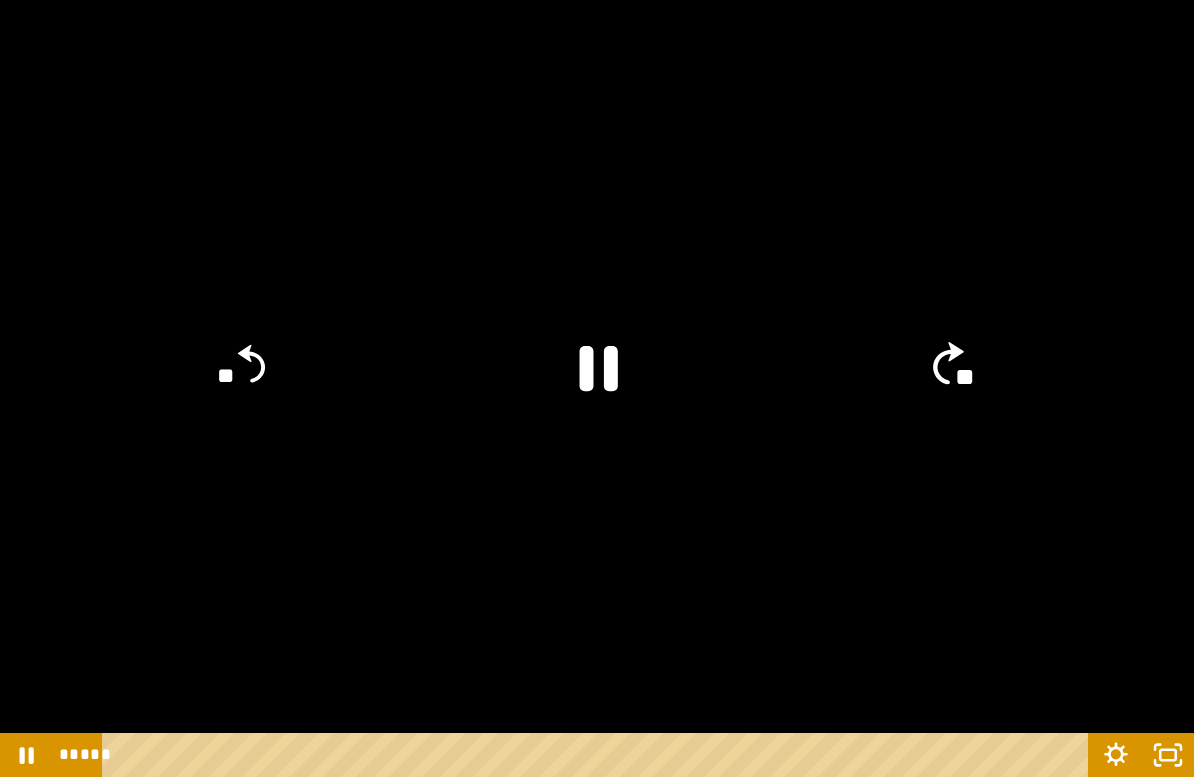 click on "**" 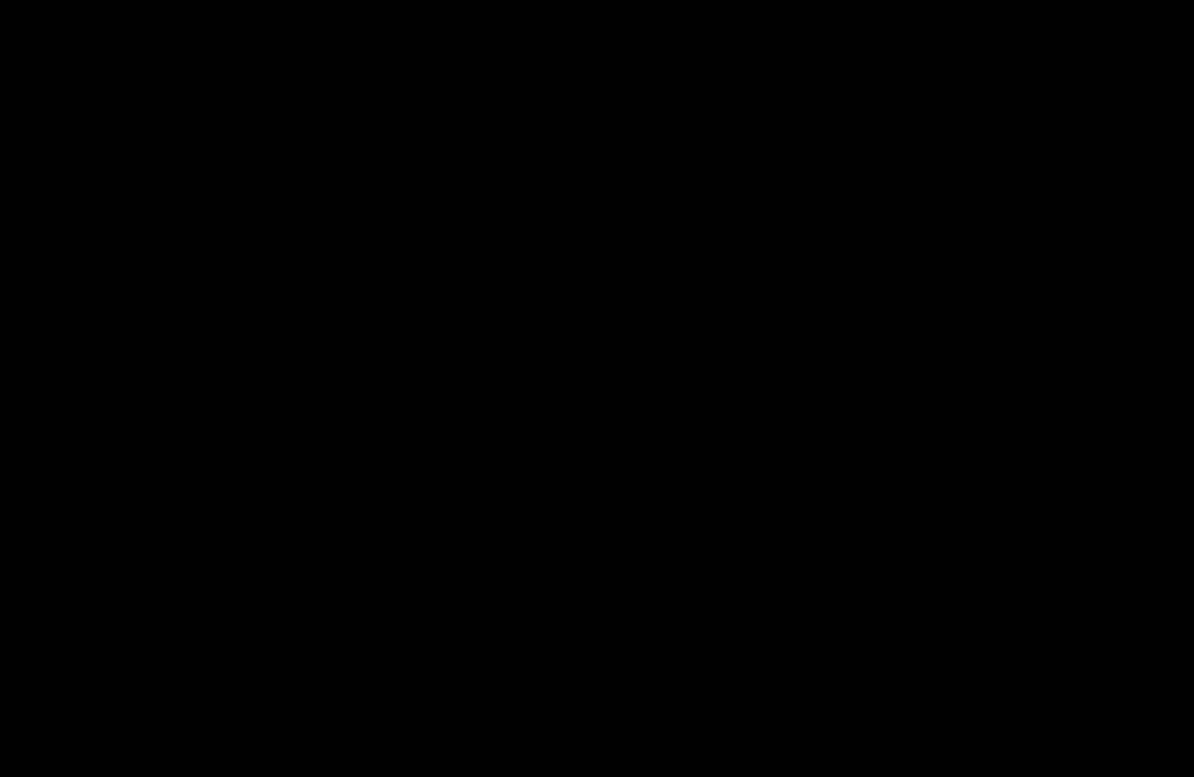 click at bounding box center (597, 388) 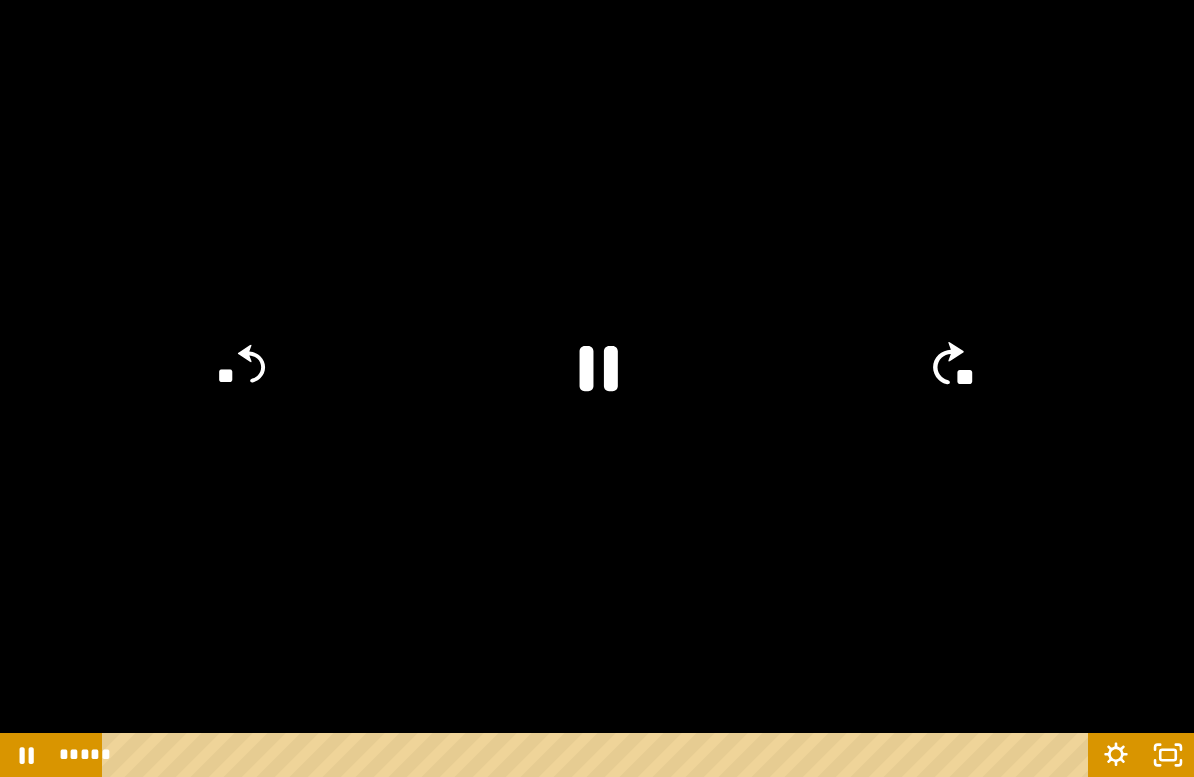 click on "**" 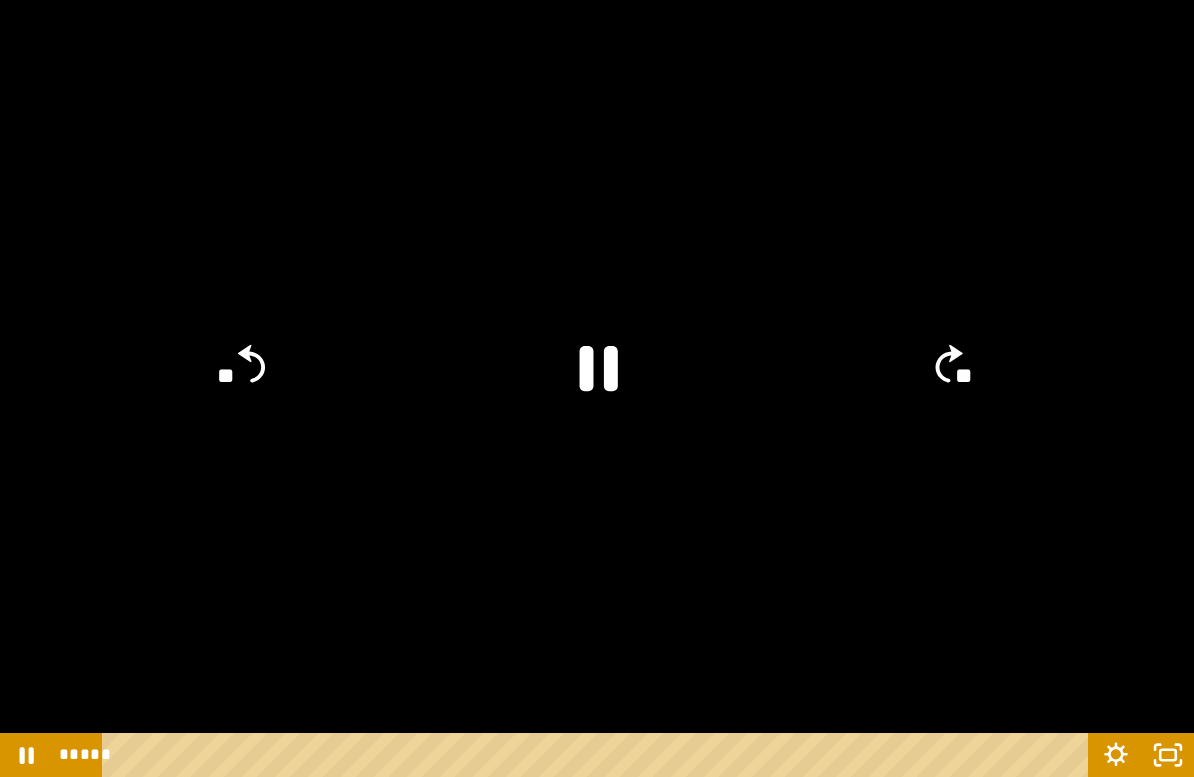 click on "**" 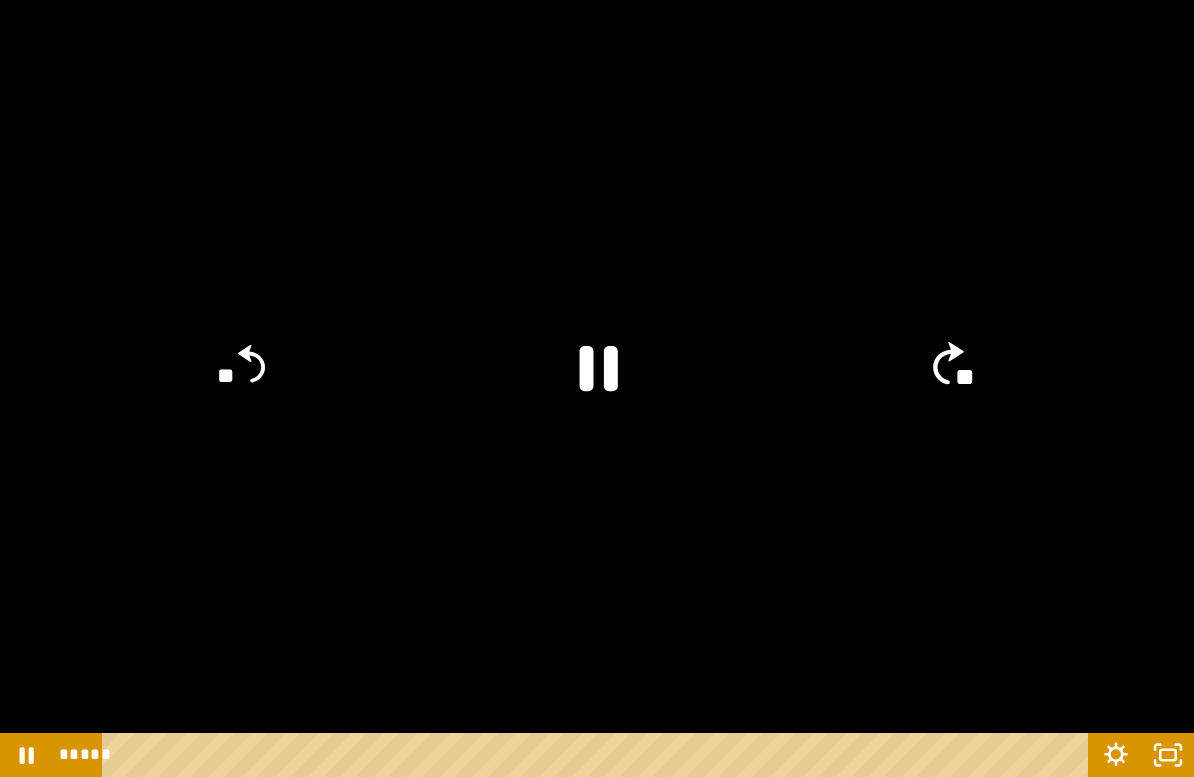 click on "**" 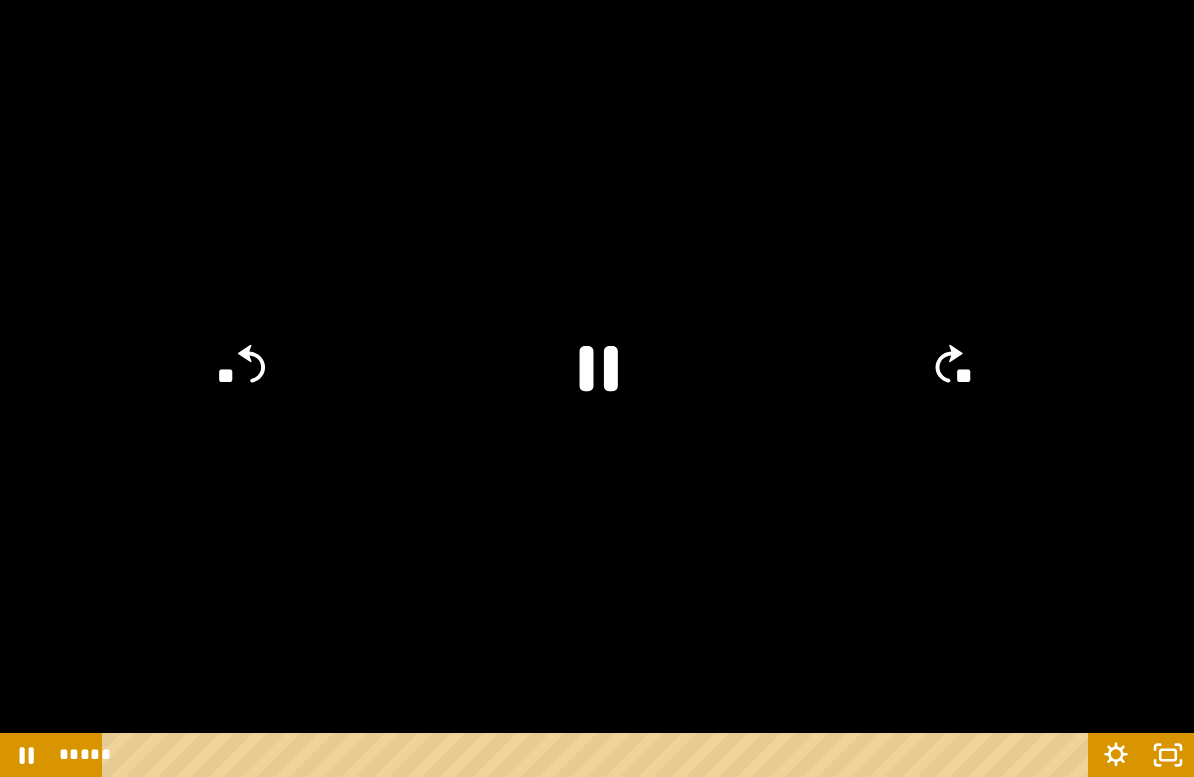 click on "**" 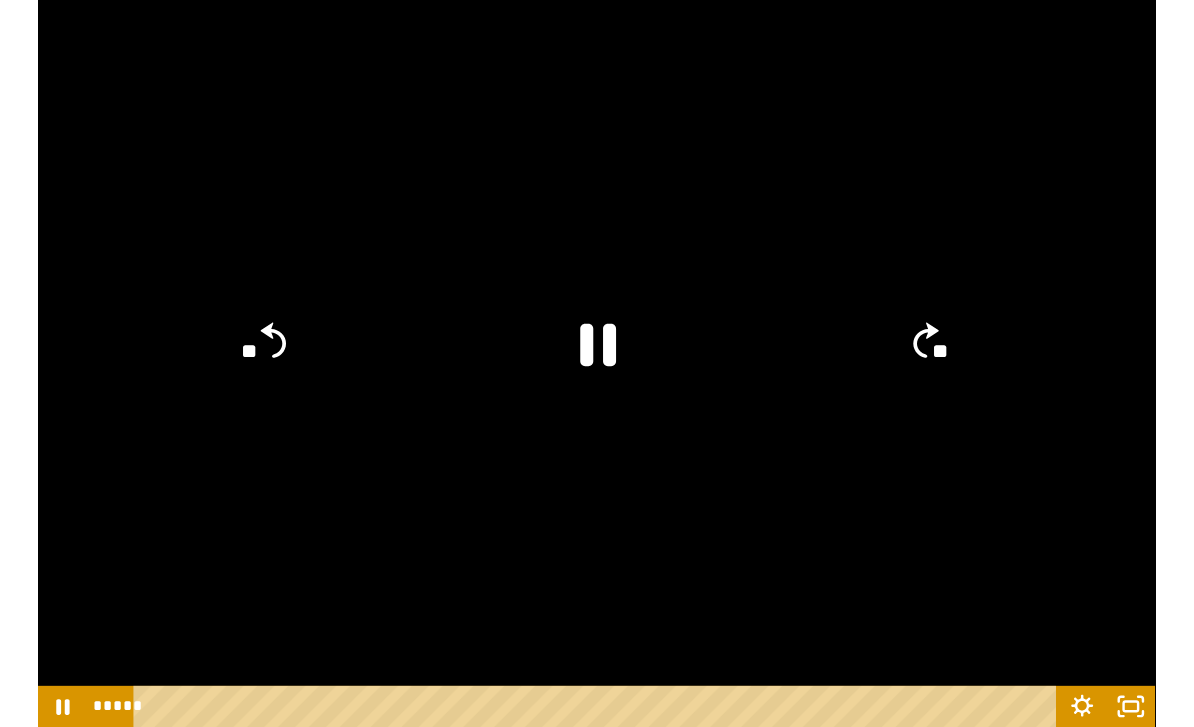 scroll, scrollTop: 1152, scrollLeft: 0, axis: vertical 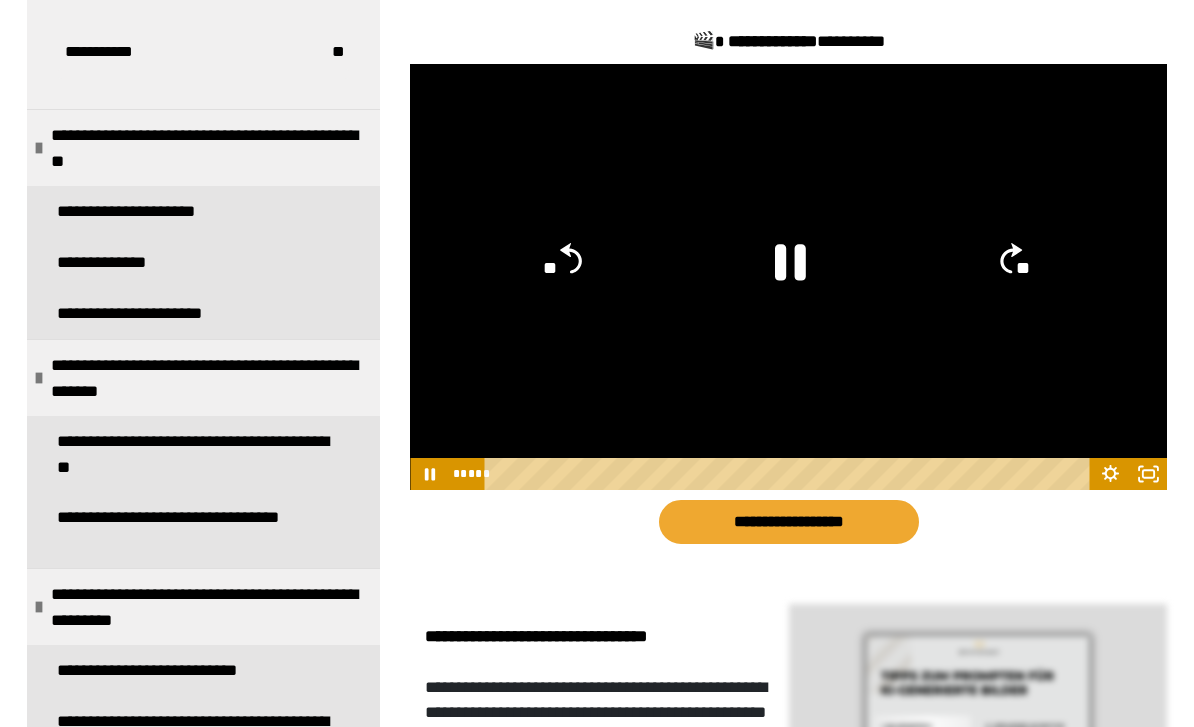 click 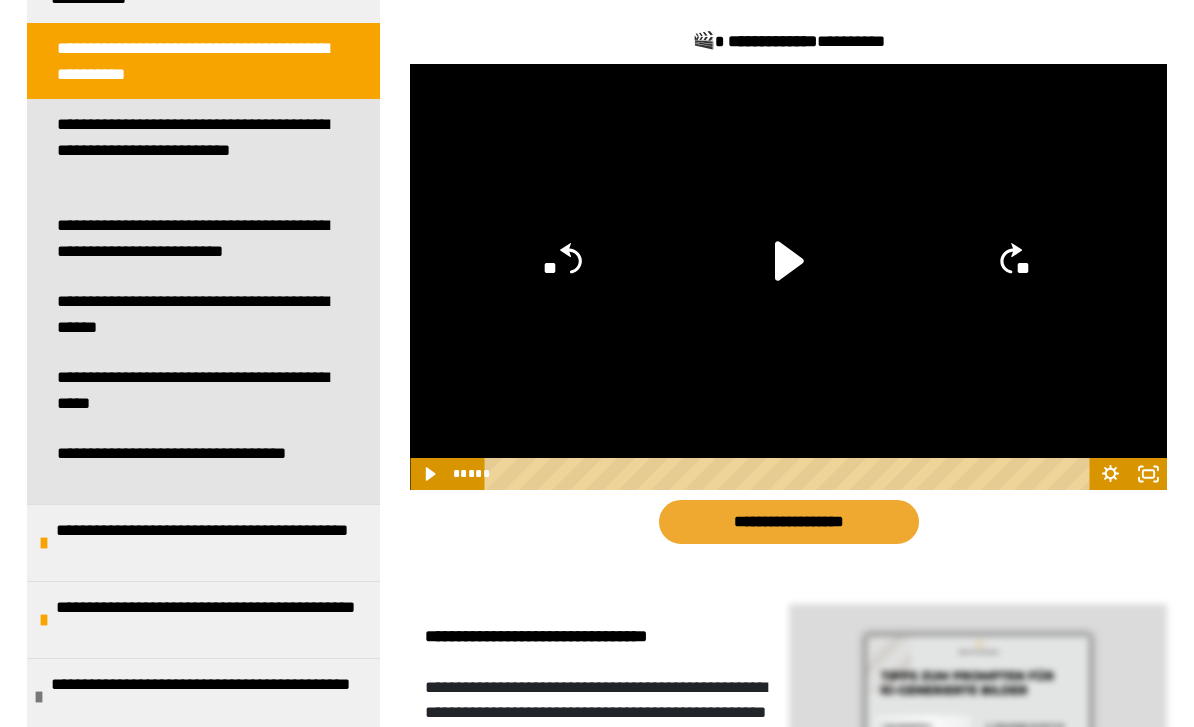 scroll, scrollTop: 1101, scrollLeft: 0, axis: vertical 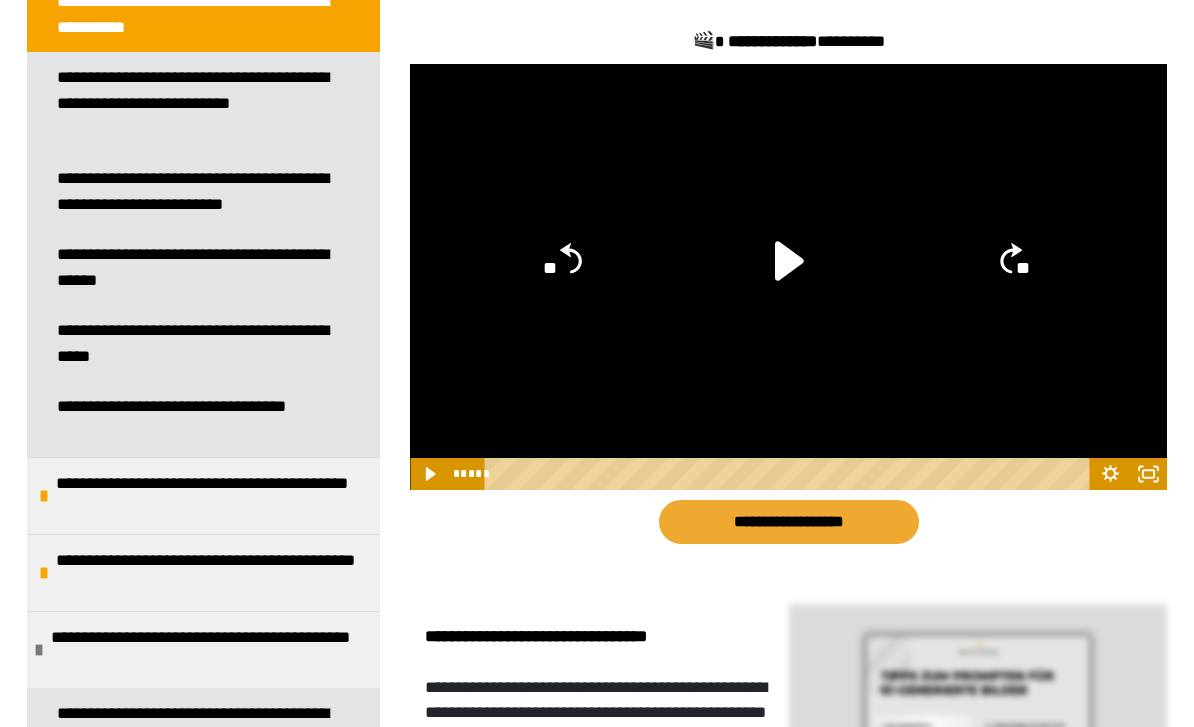 click on "**********" at bounding box center [195, 343] 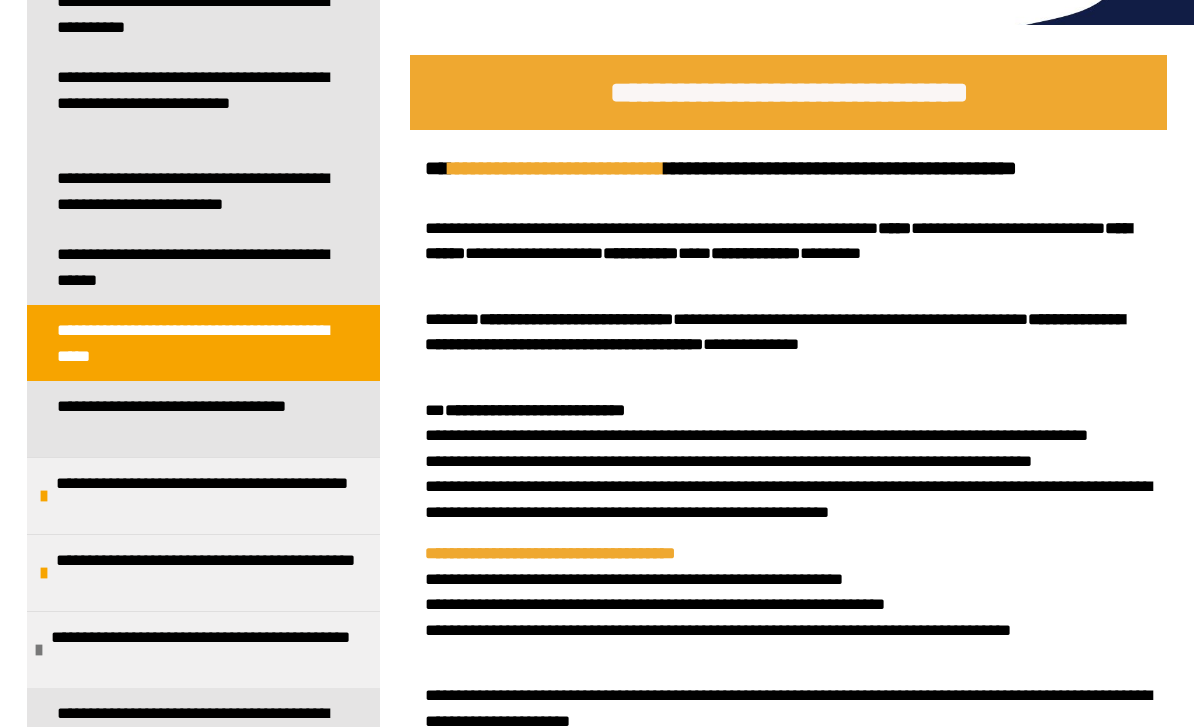 scroll, scrollTop: 309, scrollLeft: 0, axis: vertical 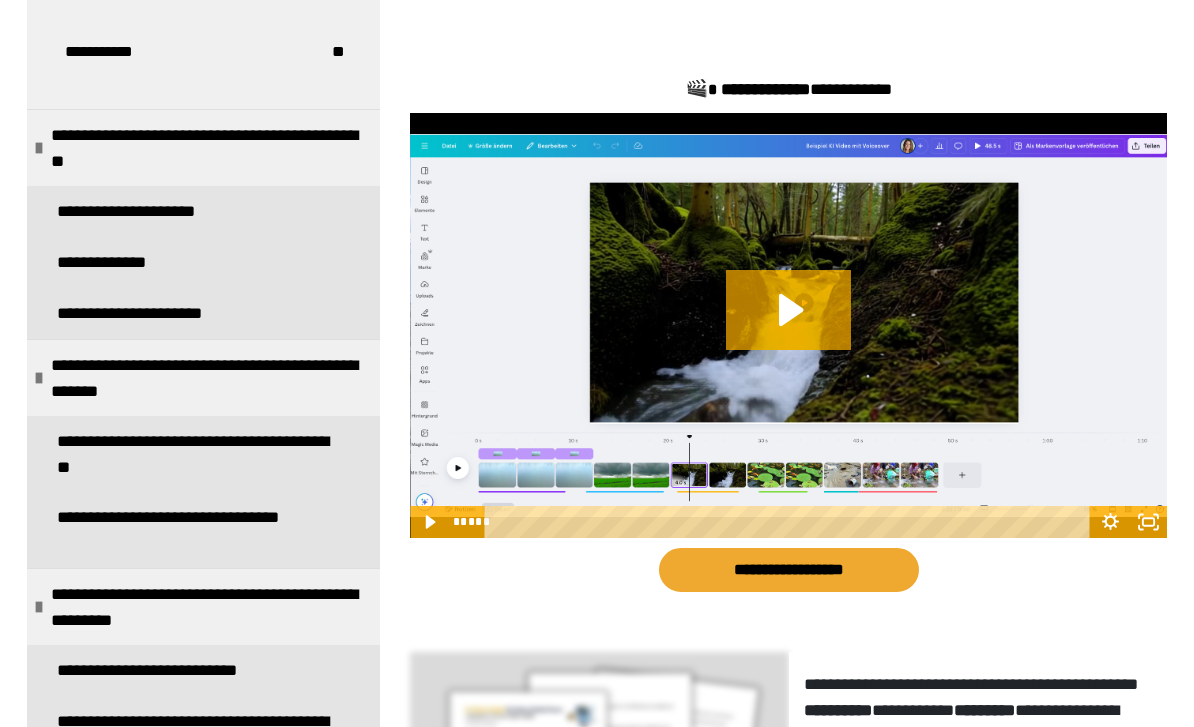 click 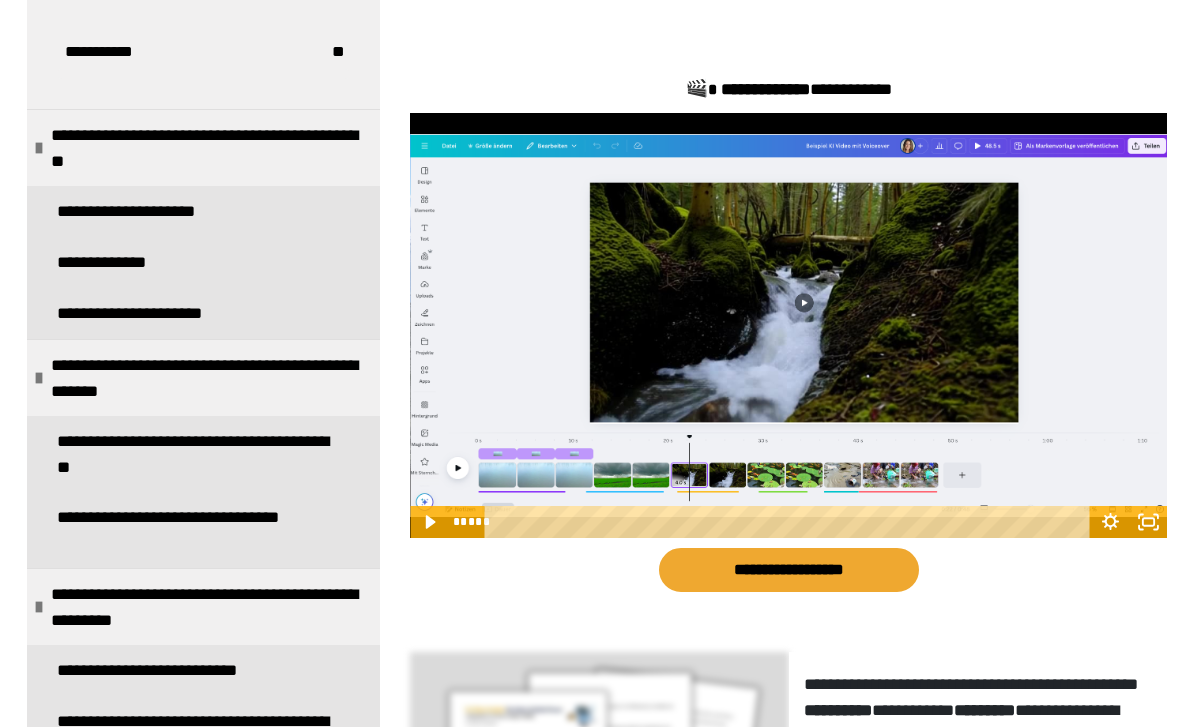 click 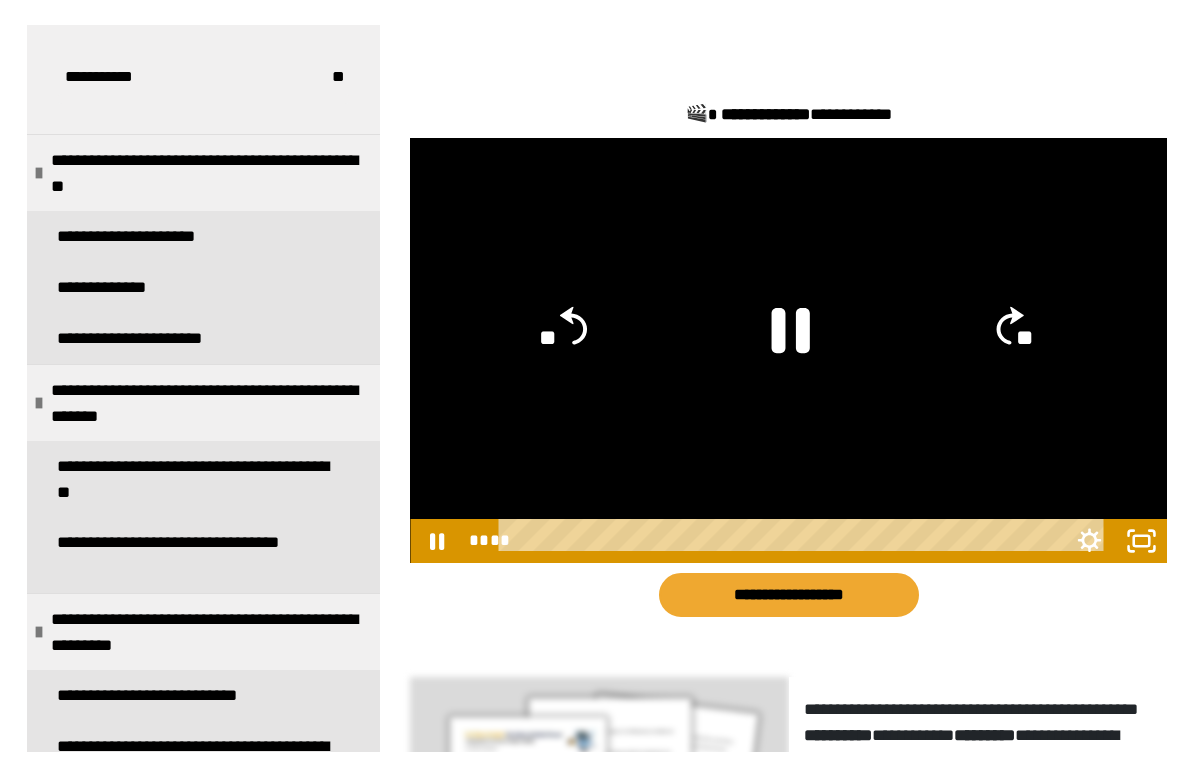 scroll, scrollTop: 24, scrollLeft: 0, axis: vertical 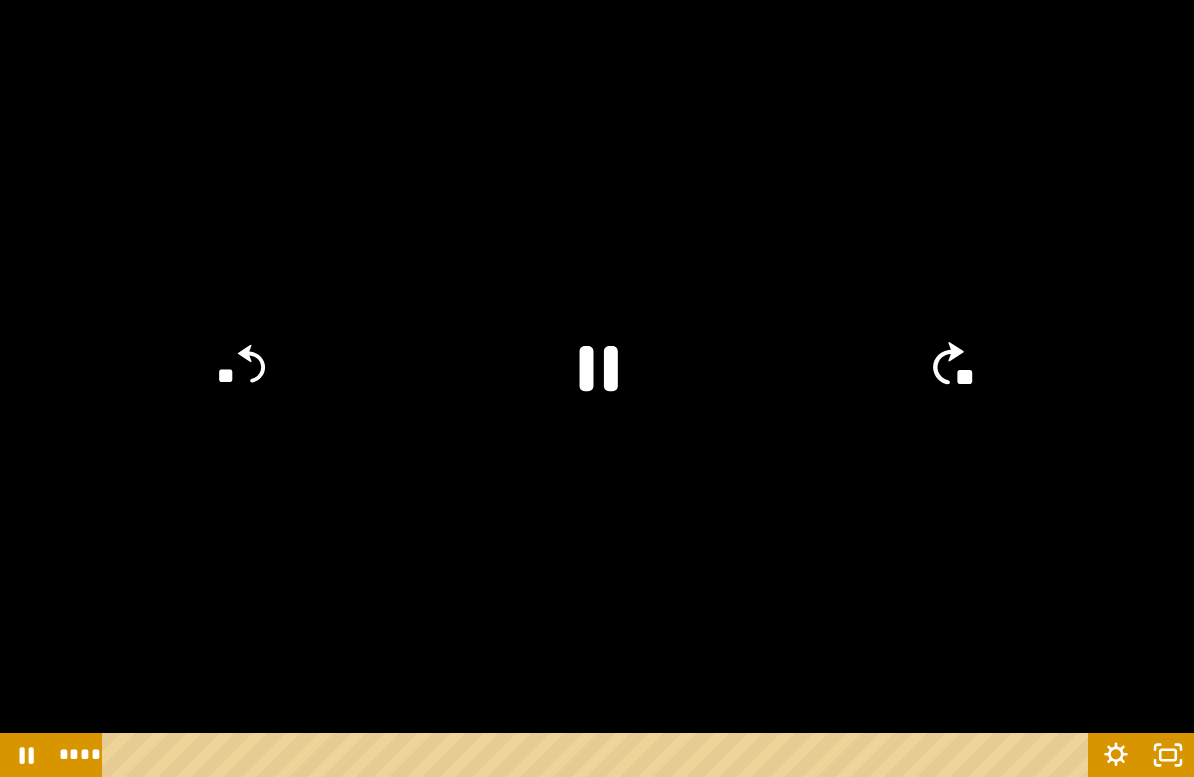 click on "**" 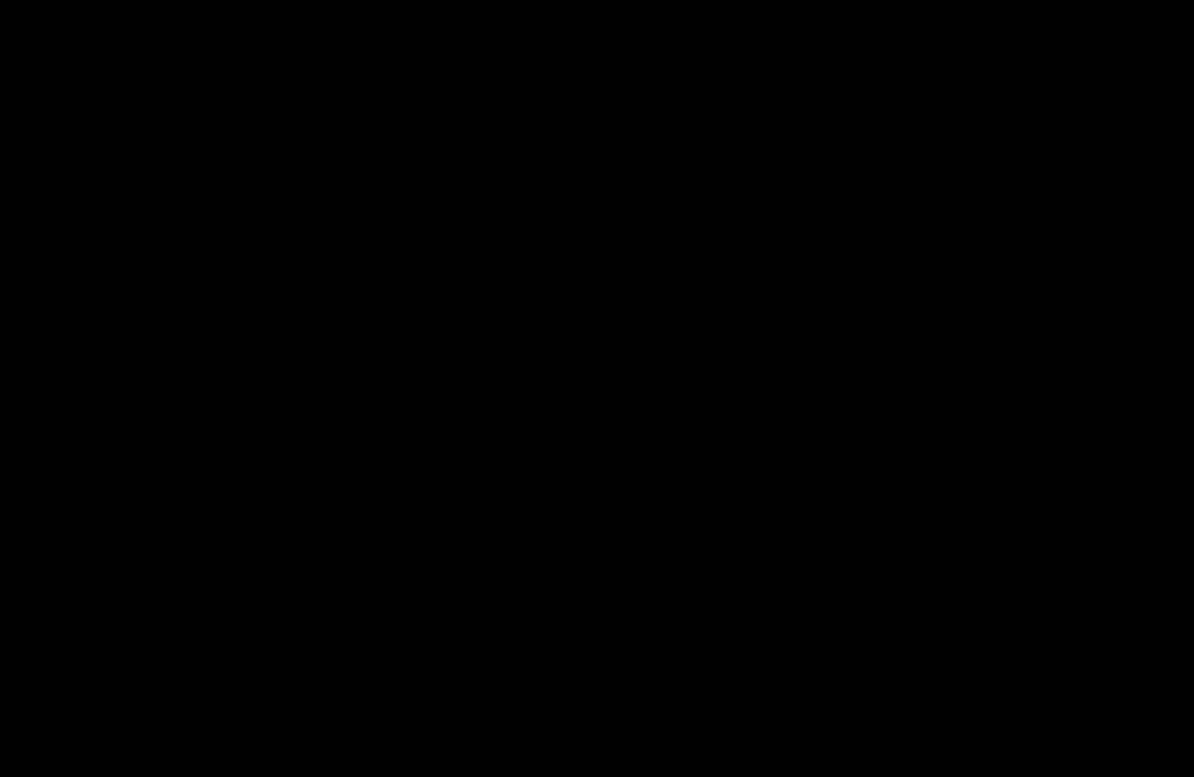 click at bounding box center [597, 388] 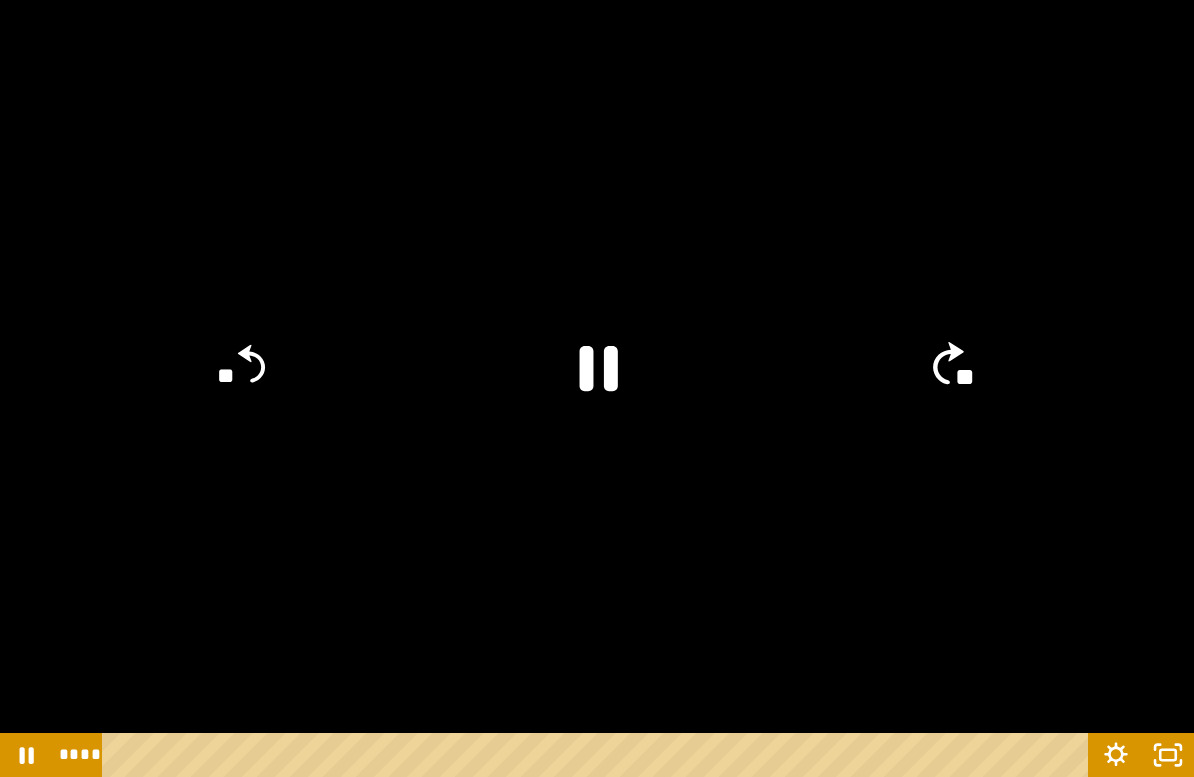 click 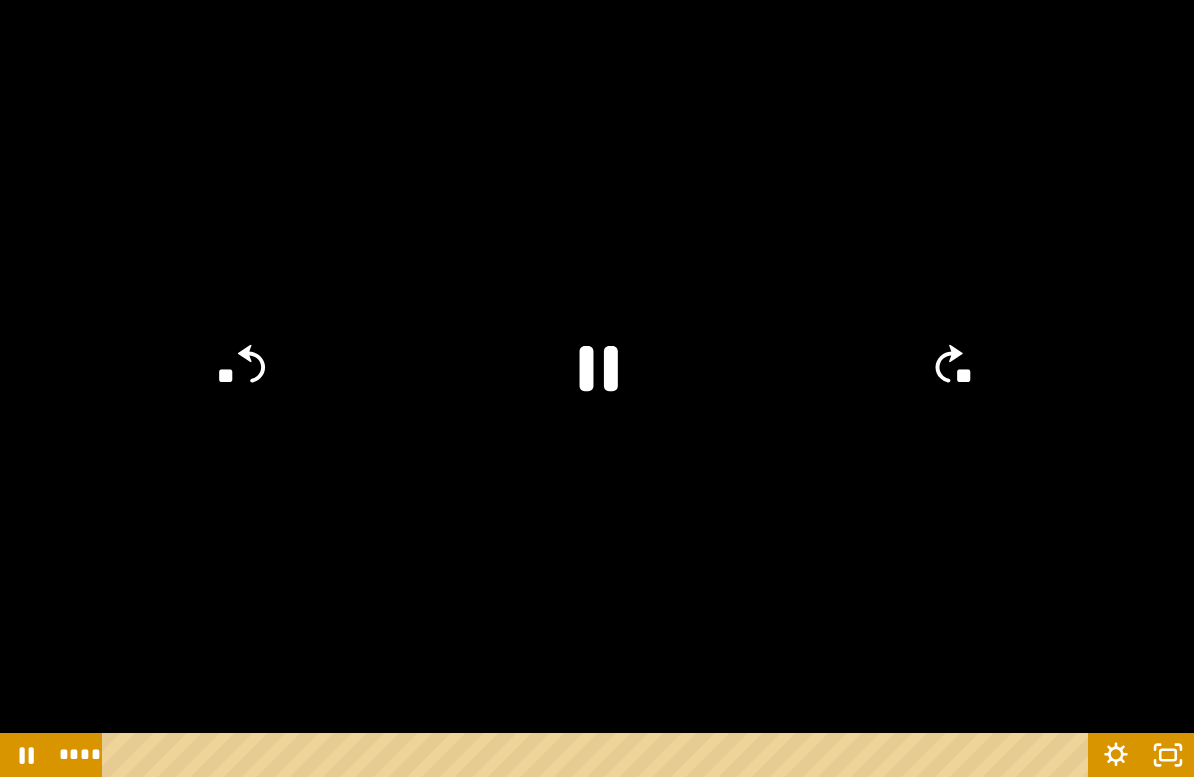 click on "**" 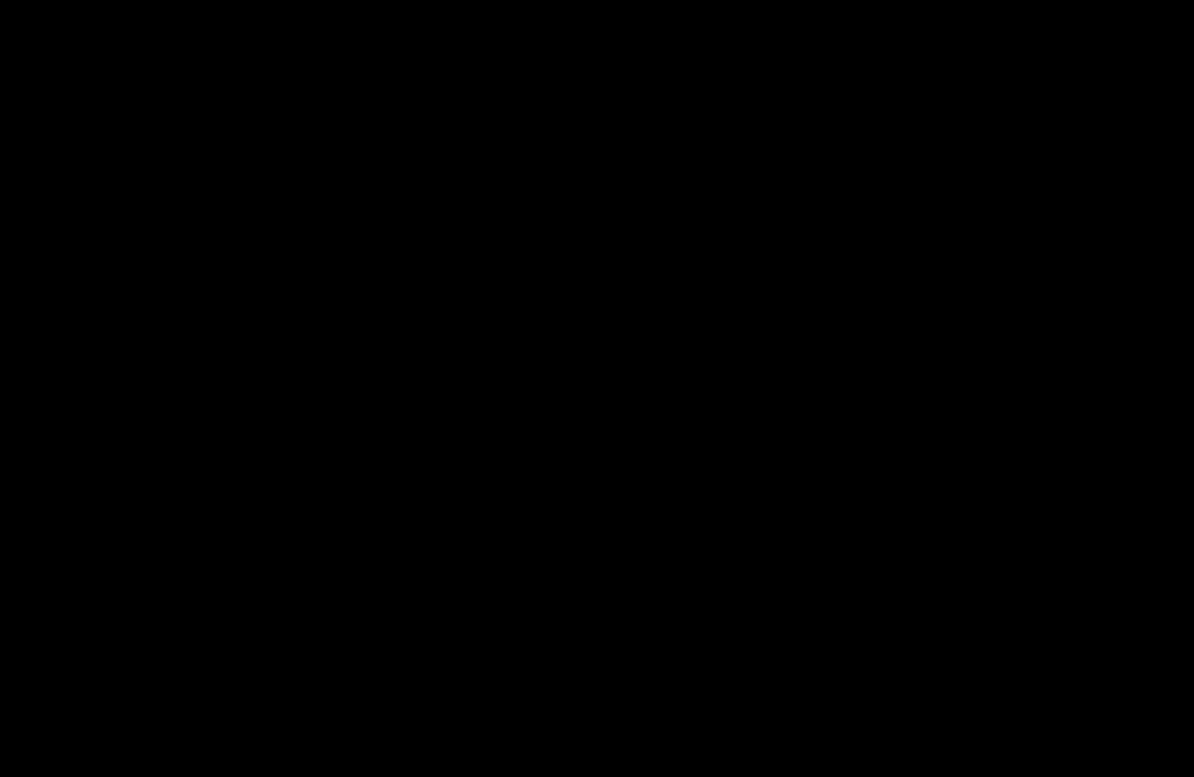 click at bounding box center (597, 388) 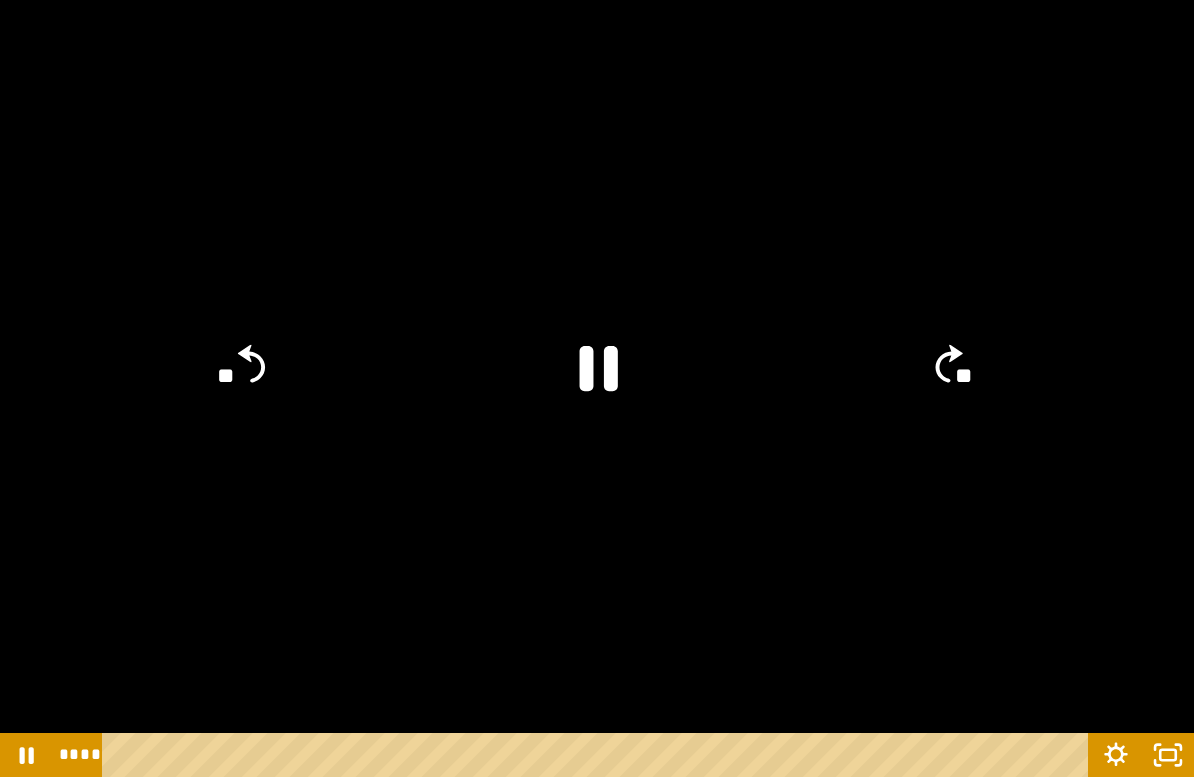 click on "**" 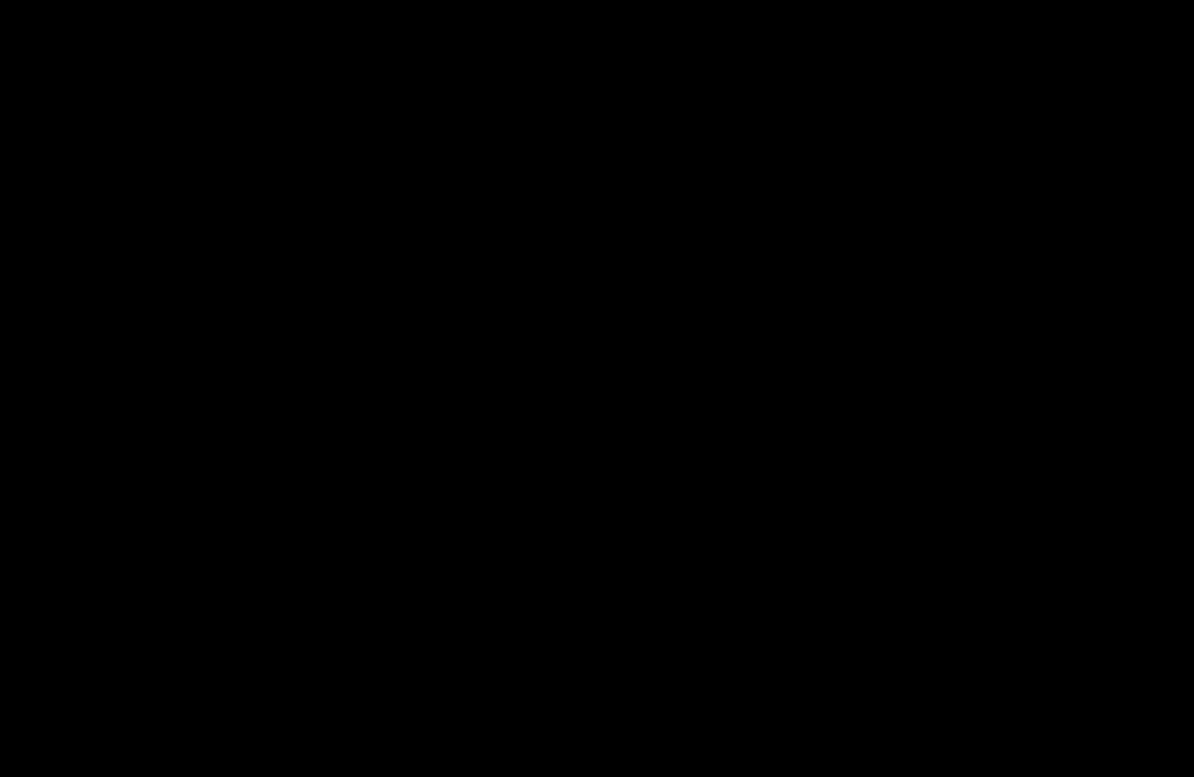 click at bounding box center (597, 388) 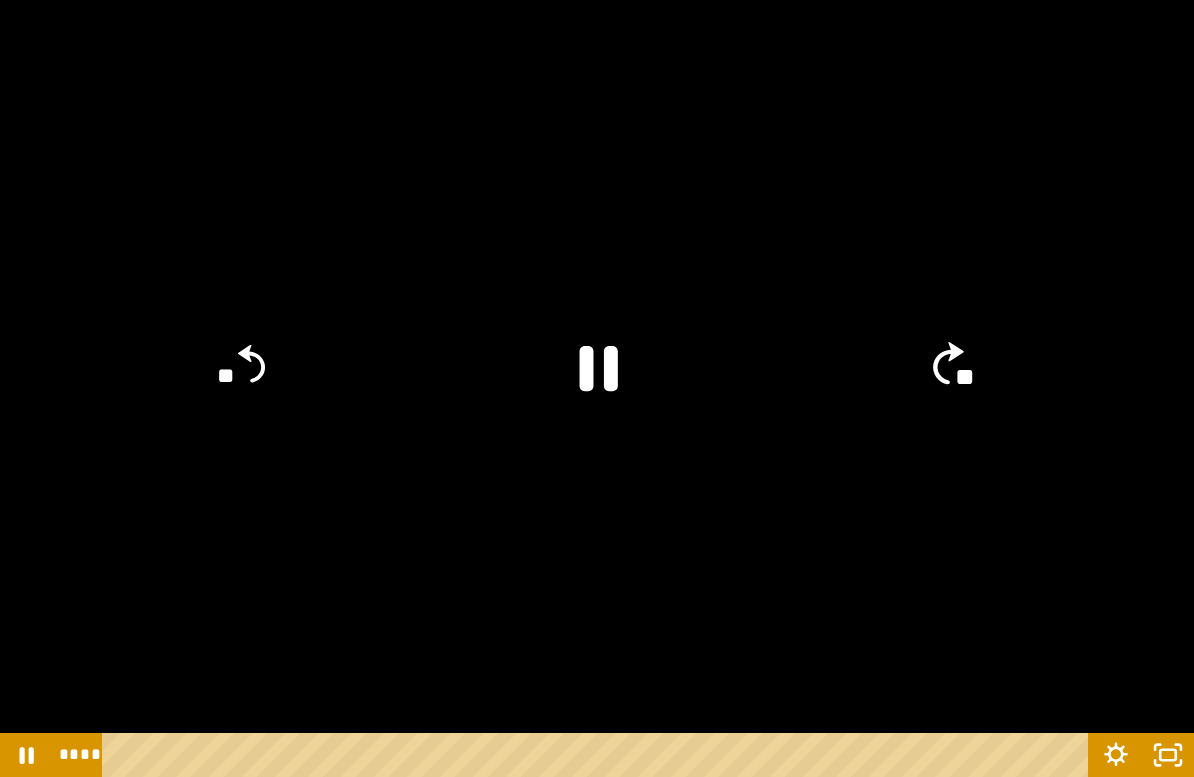 click on "**" 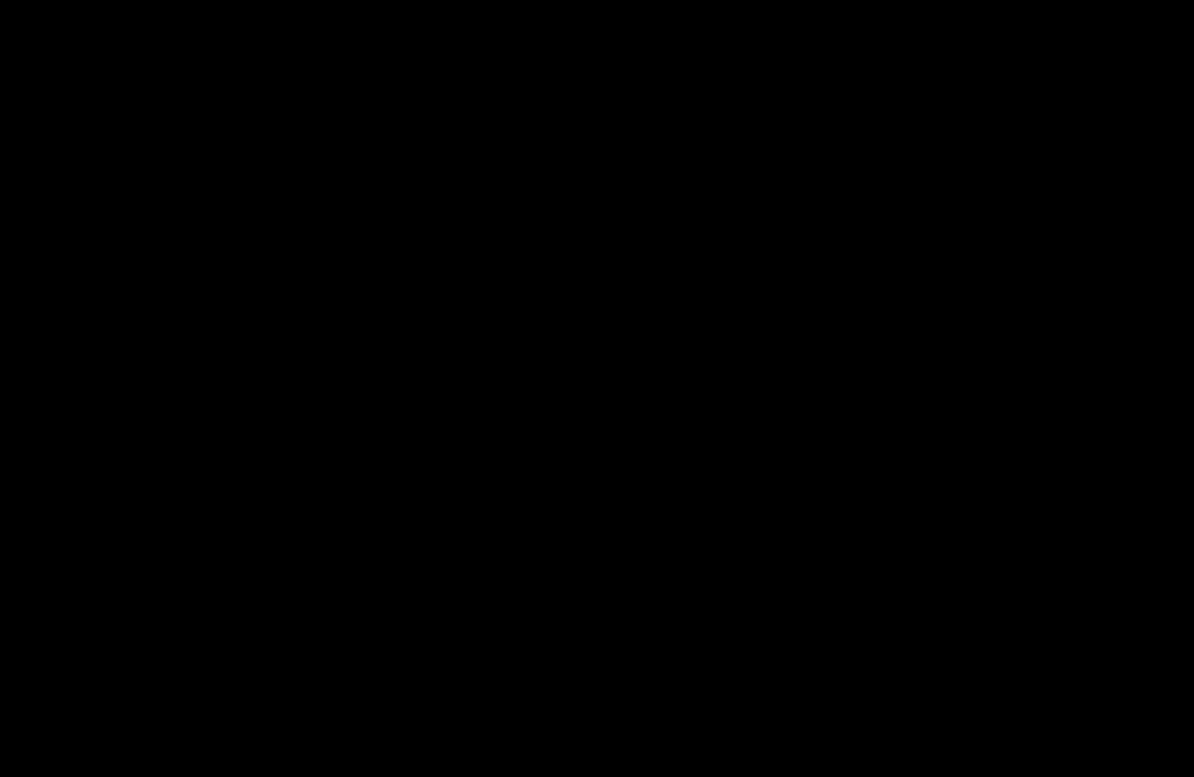 click at bounding box center [597, 388] 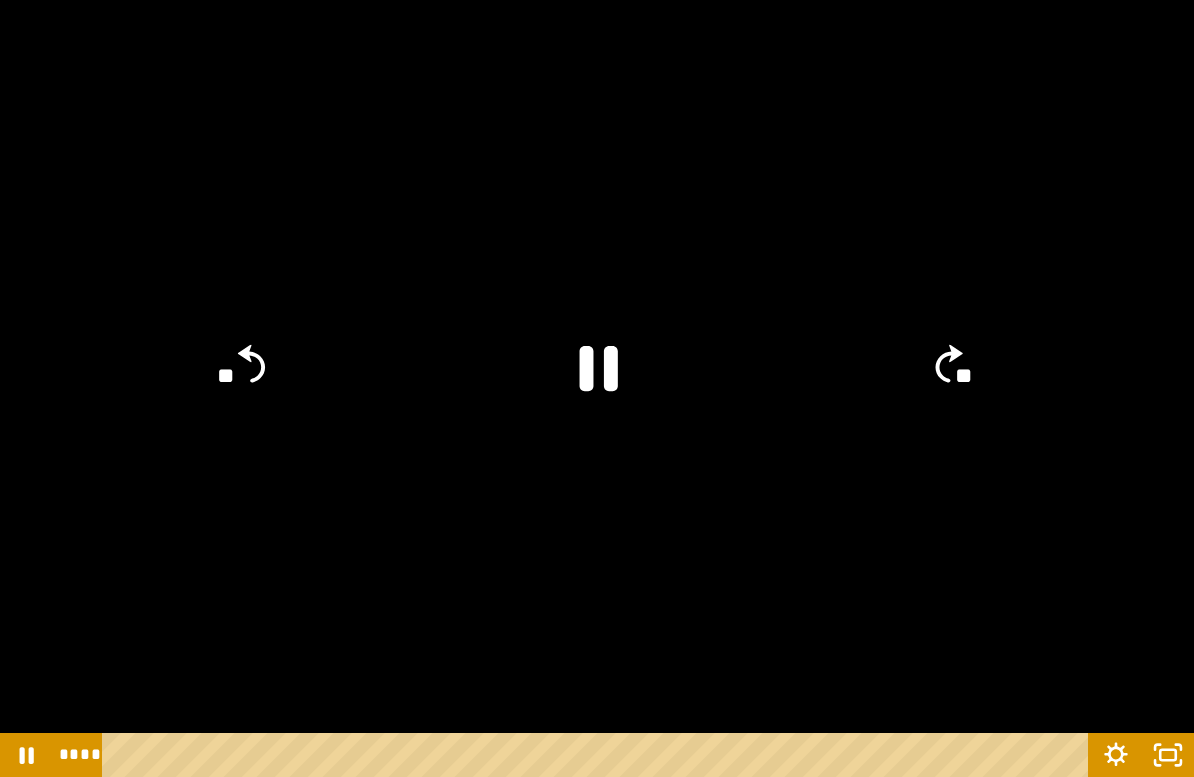 click on "**" 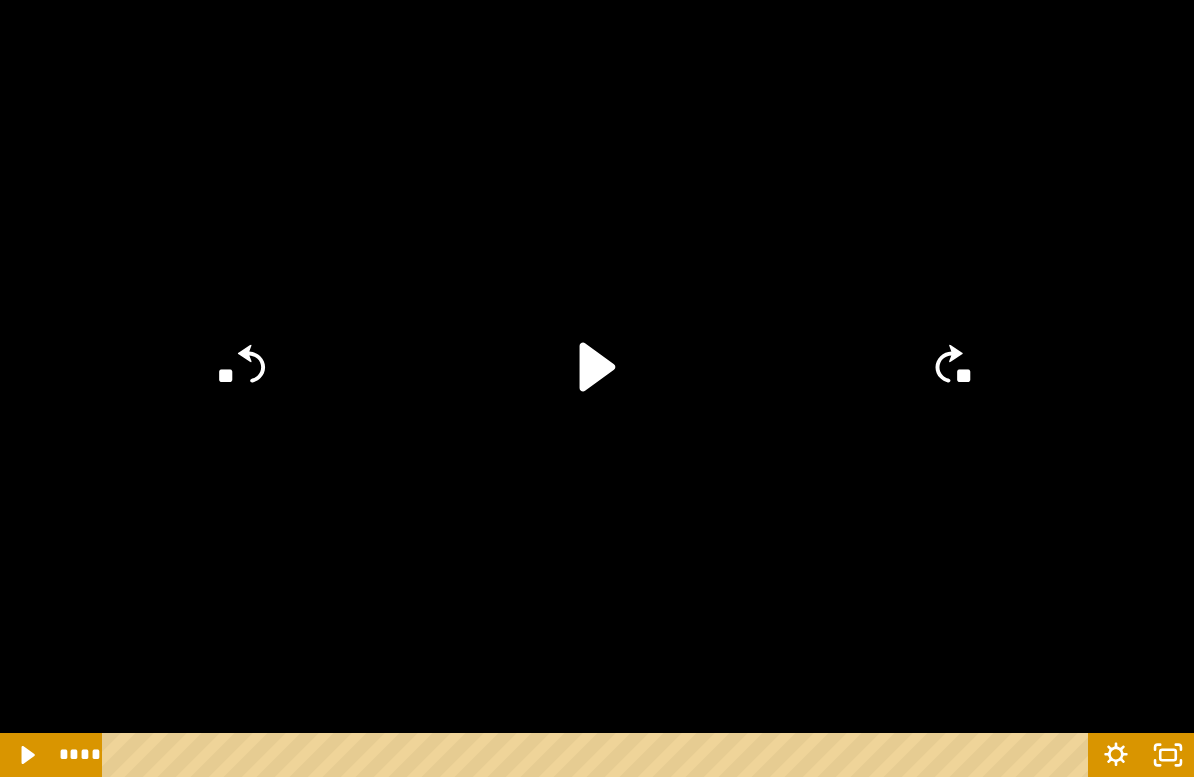 click 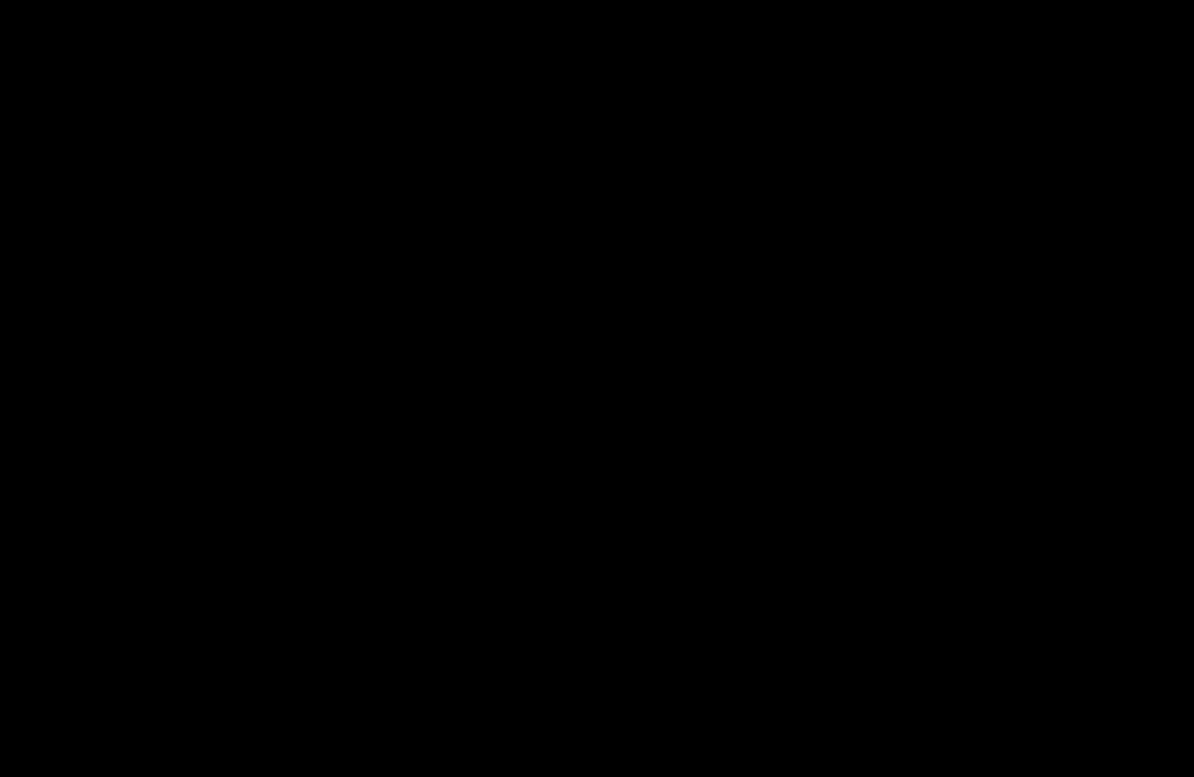 click at bounding box center [597, 388] 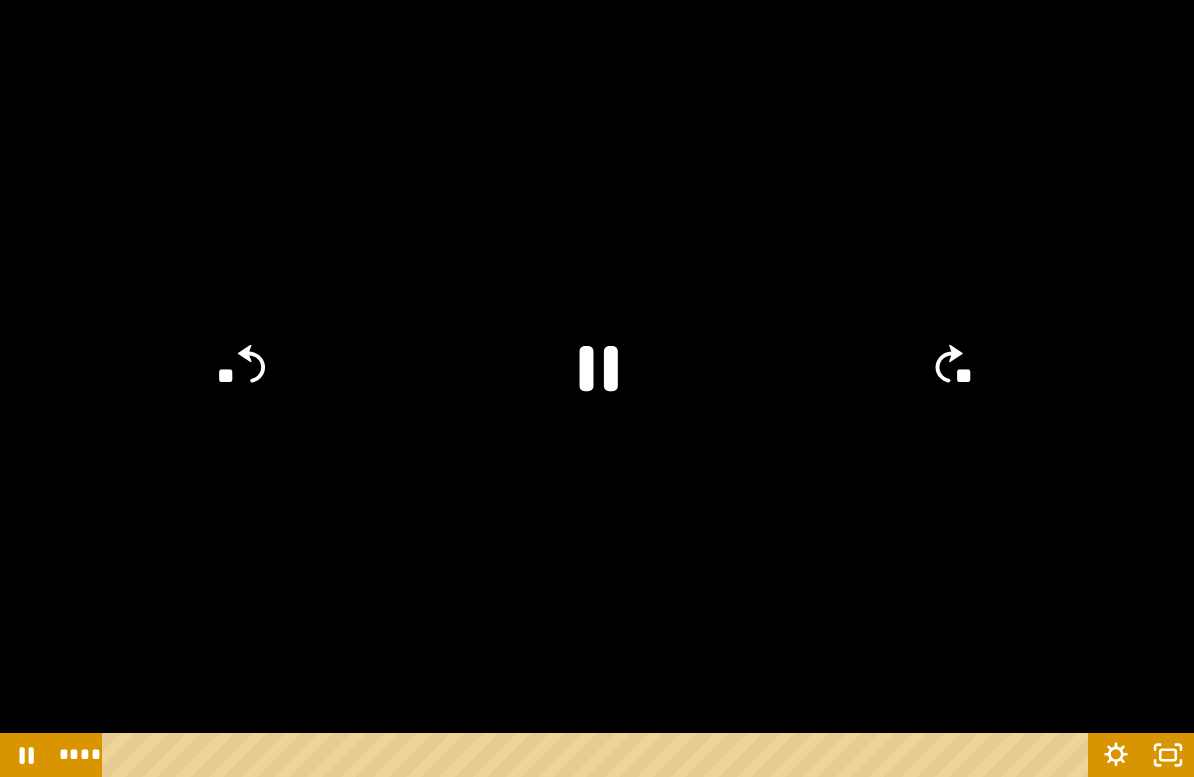 click on "**" 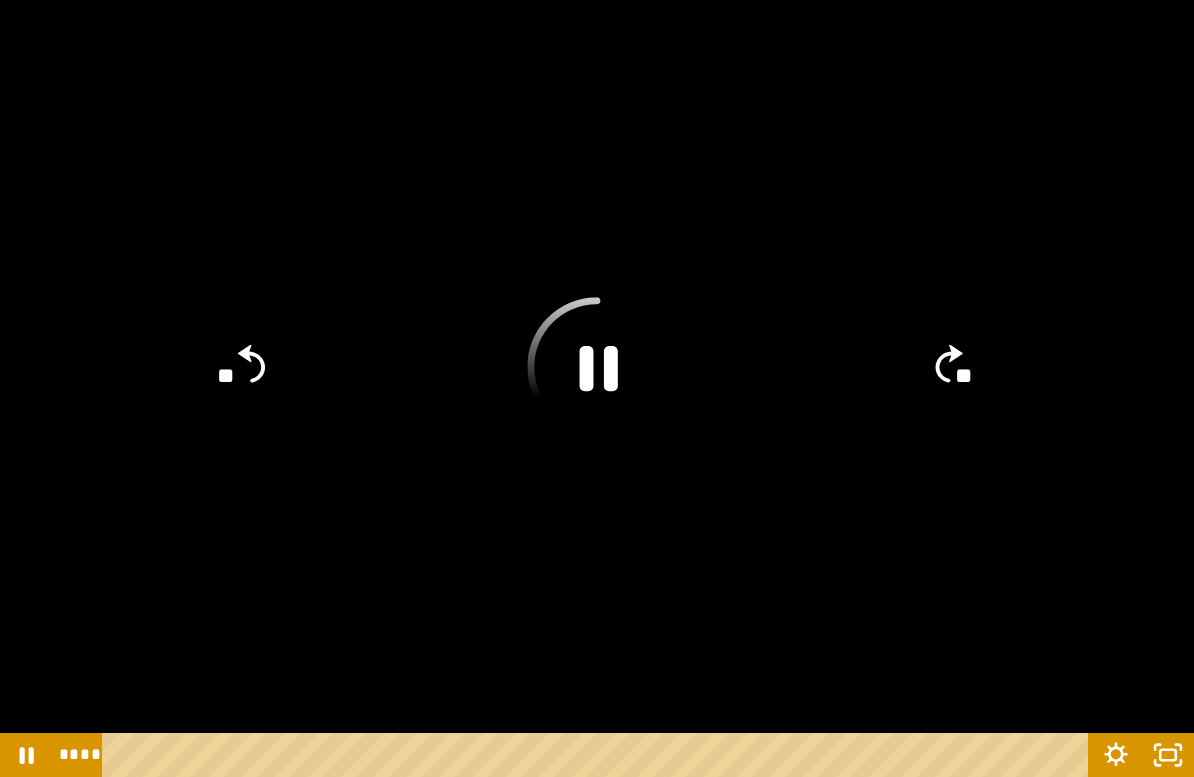 click 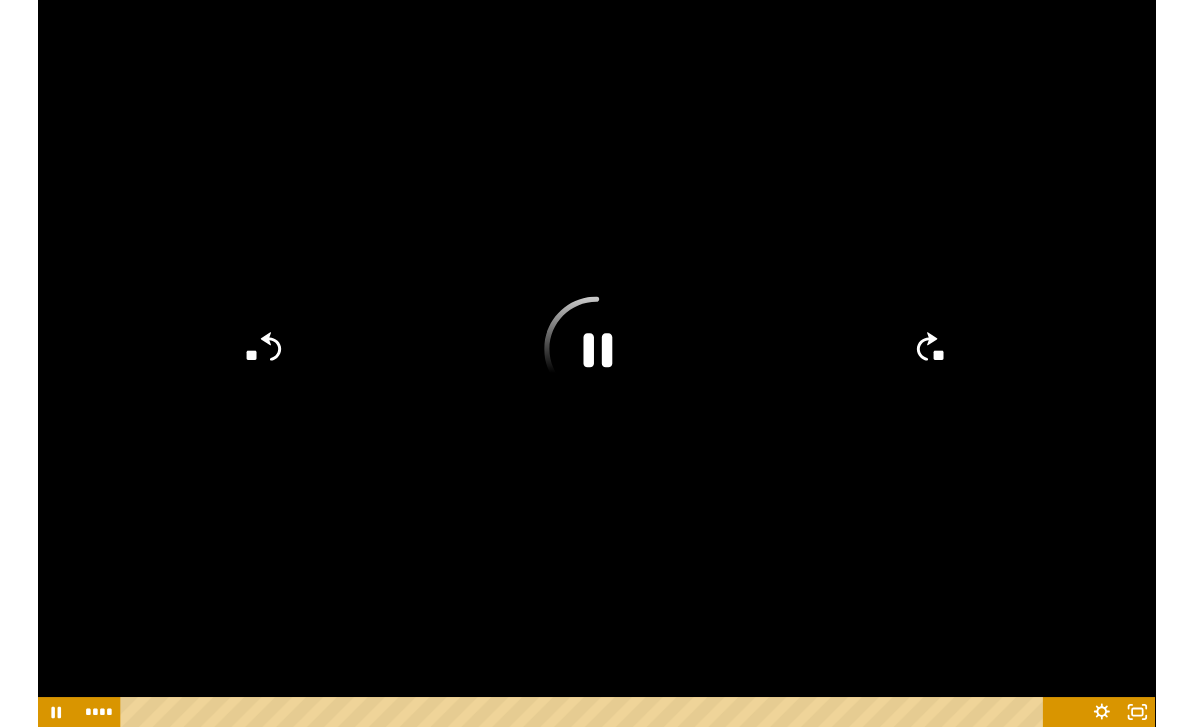 scroll, scrollTop: 1033, scrollLeft: 0, axis: vertical 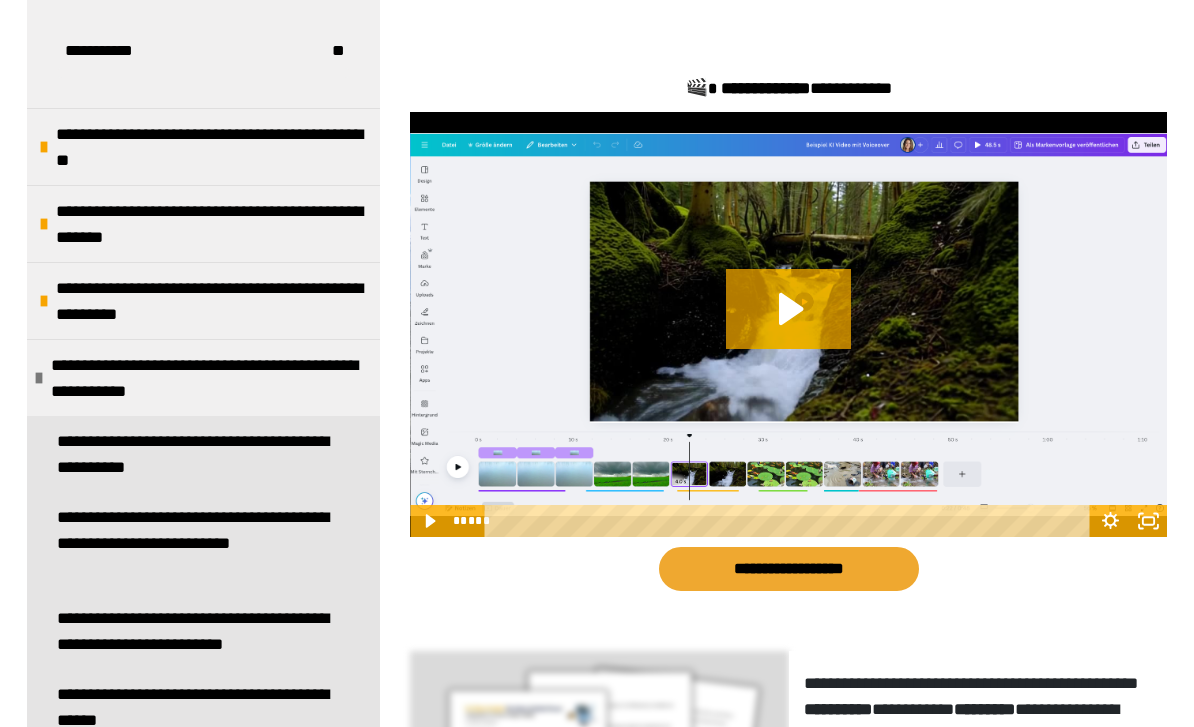 click 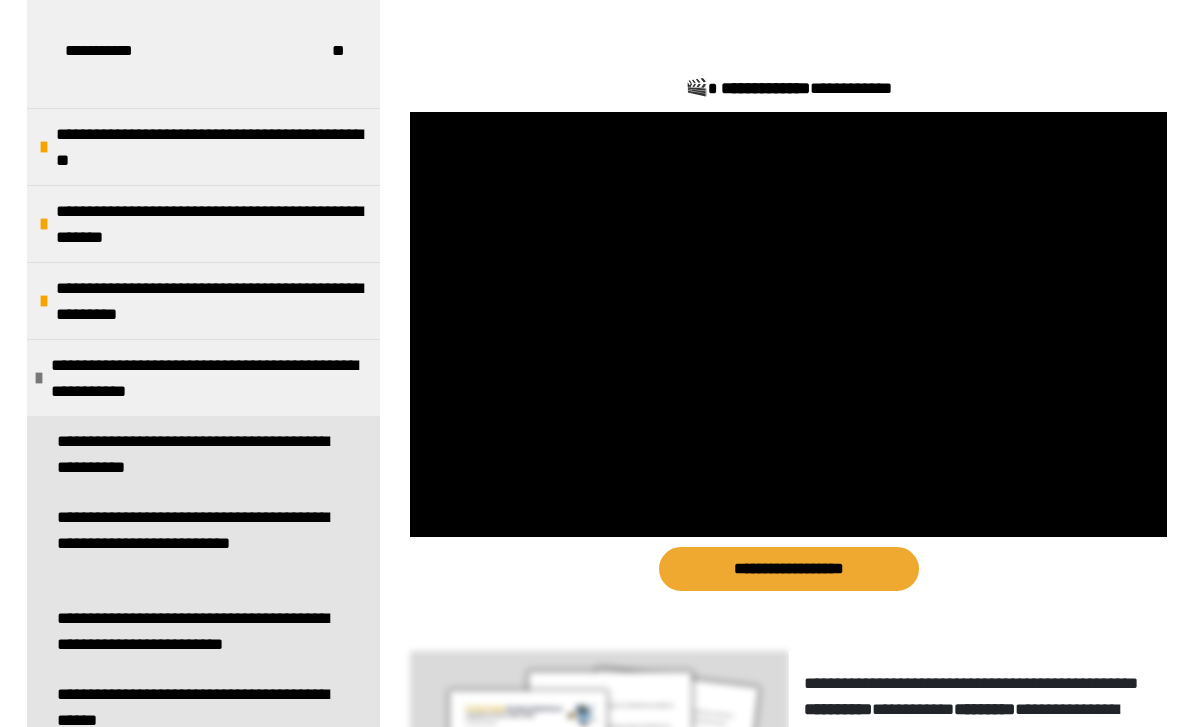 scroll, scrollTop: 1004, scrollLeft: 0, axis: vertical 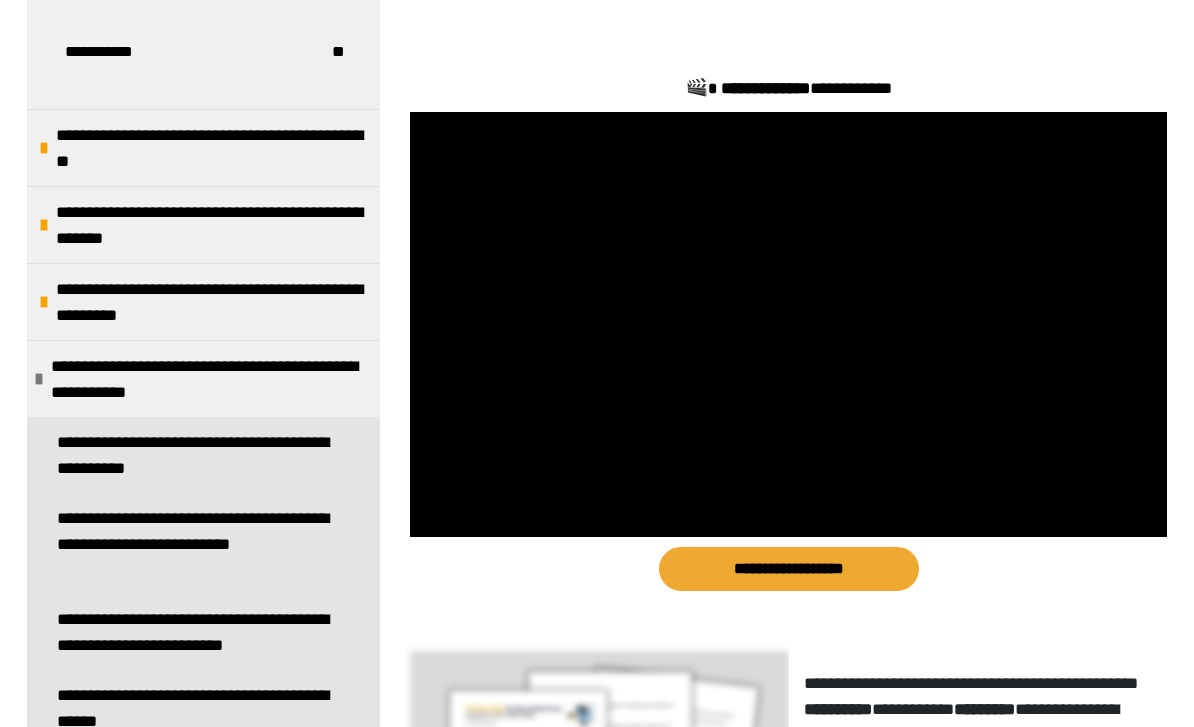 click at bounding box center [788, 325] 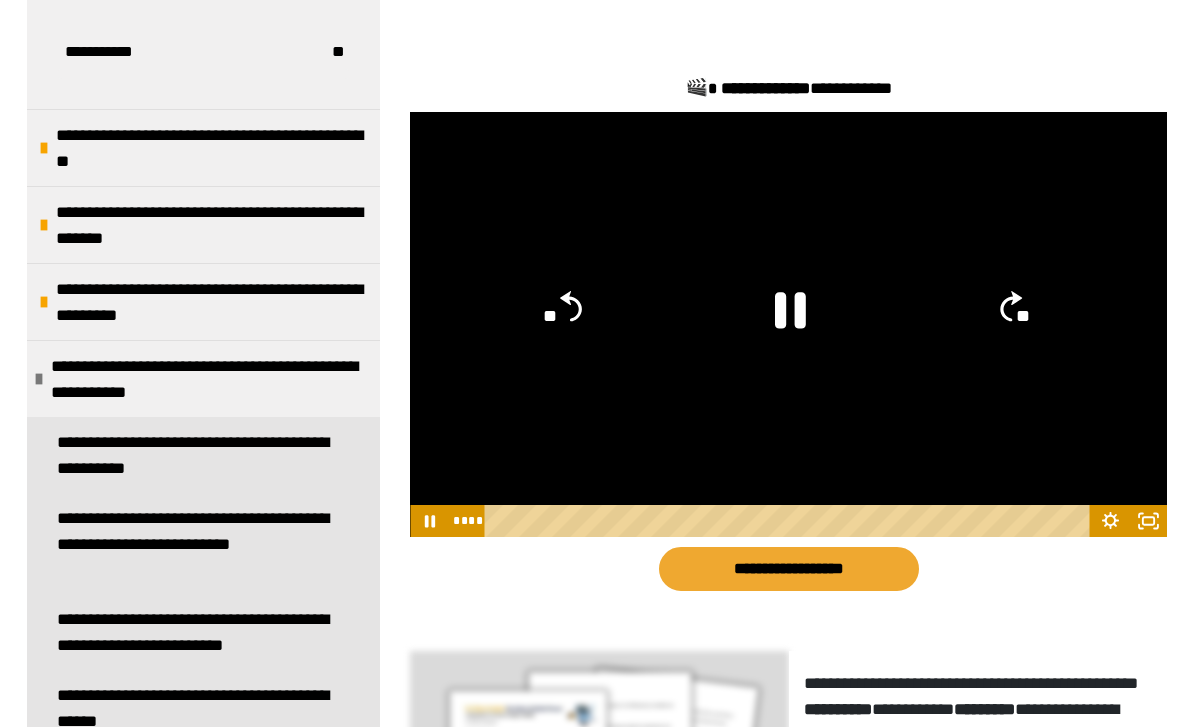 click 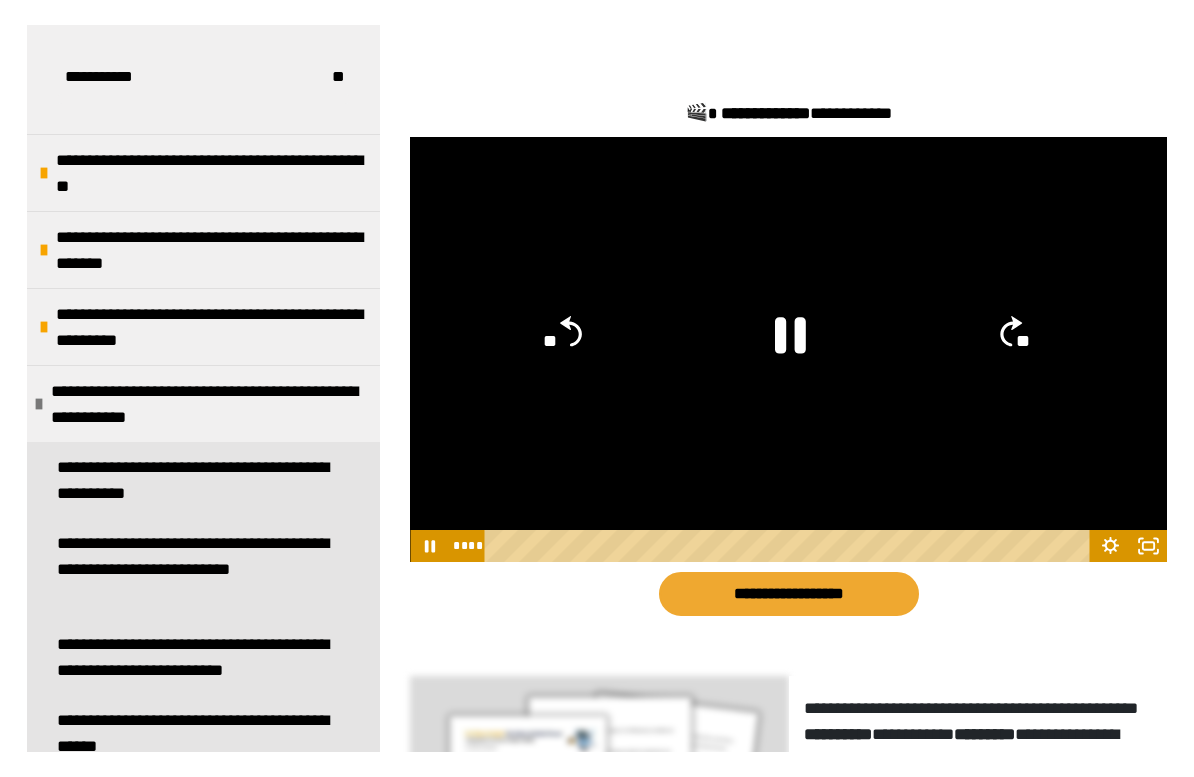 scroll, scrollTop: 24, scrollLeft: 0, axis: vertical 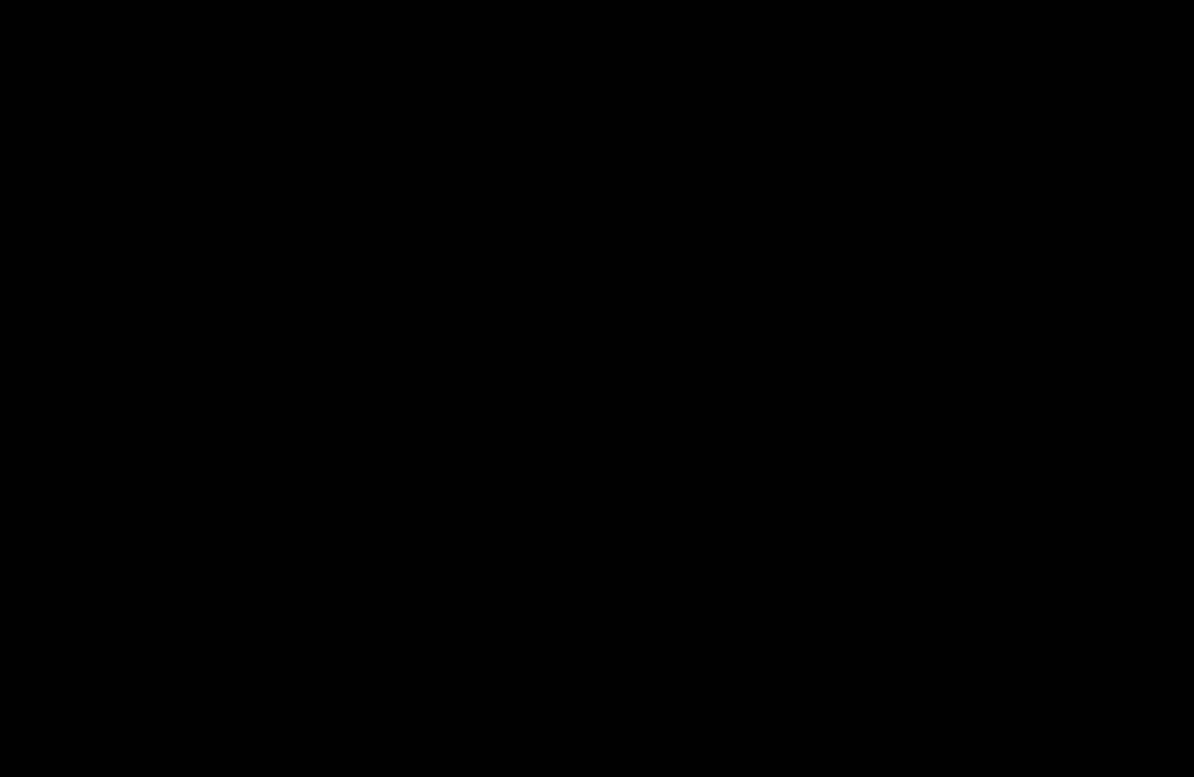 click at bounding box center (597, 388) 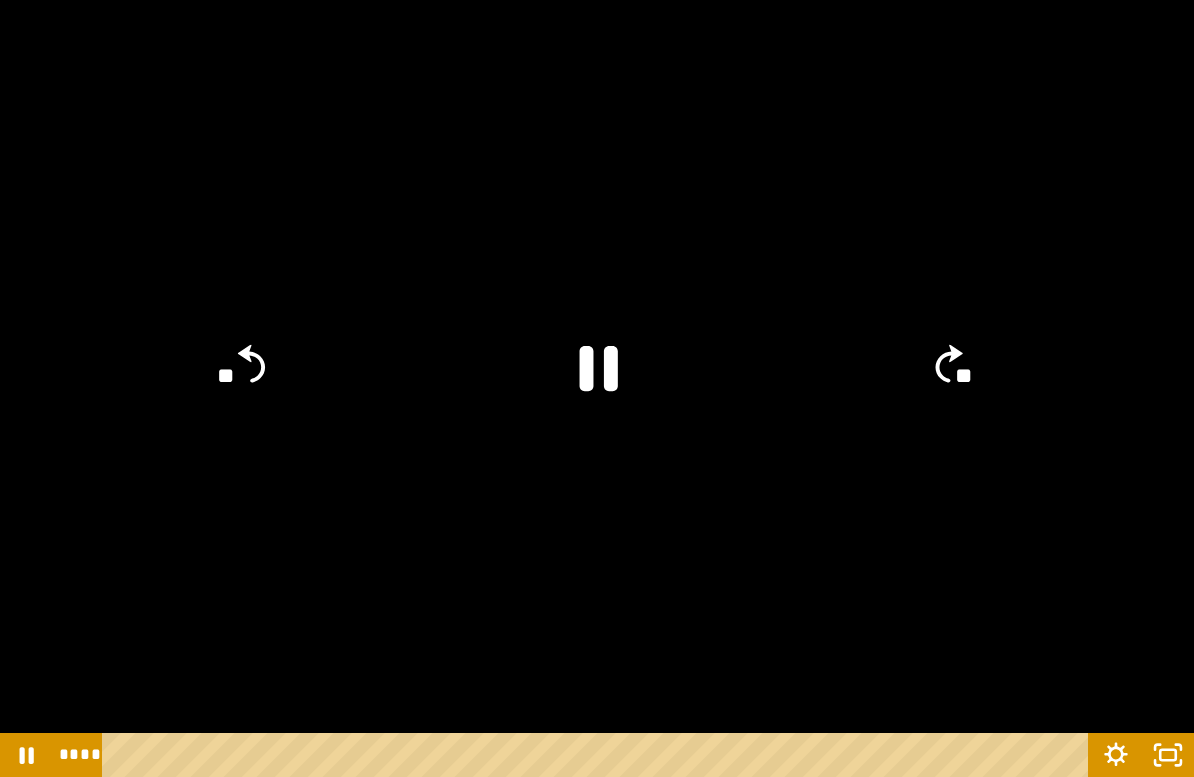 click on "**" 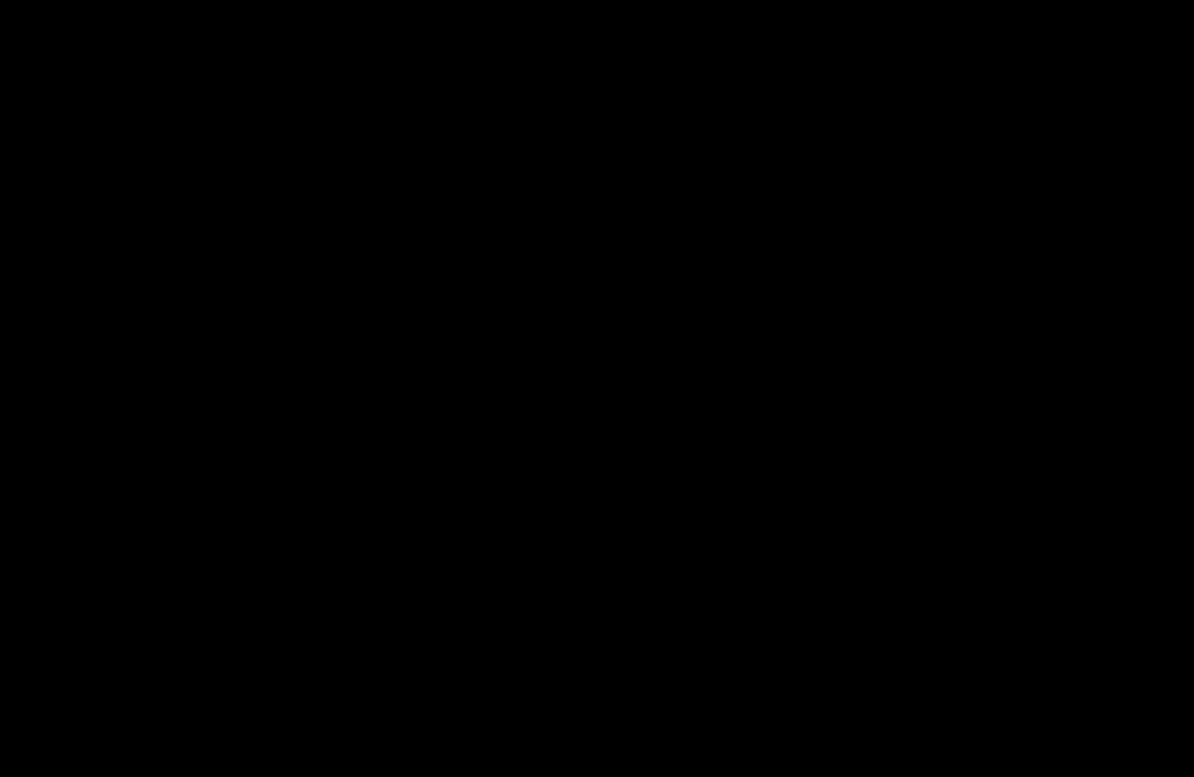 click at bounding box center [597, 388] 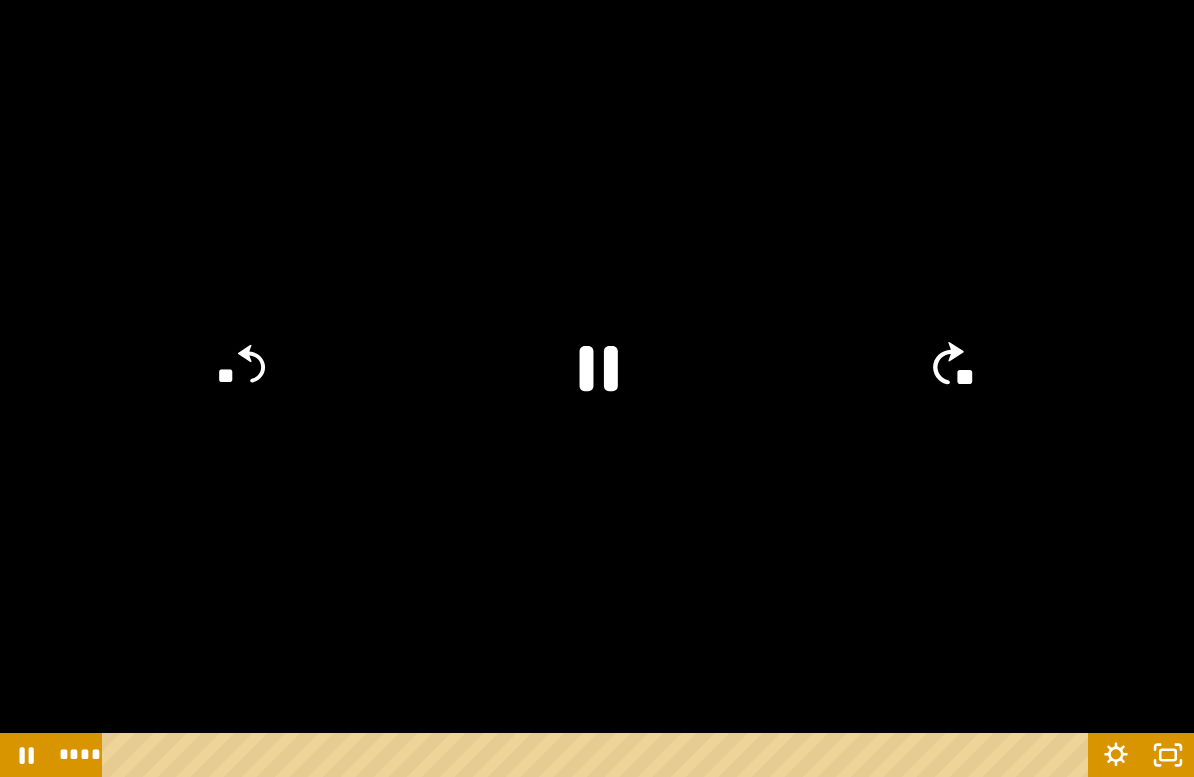 click on "**" 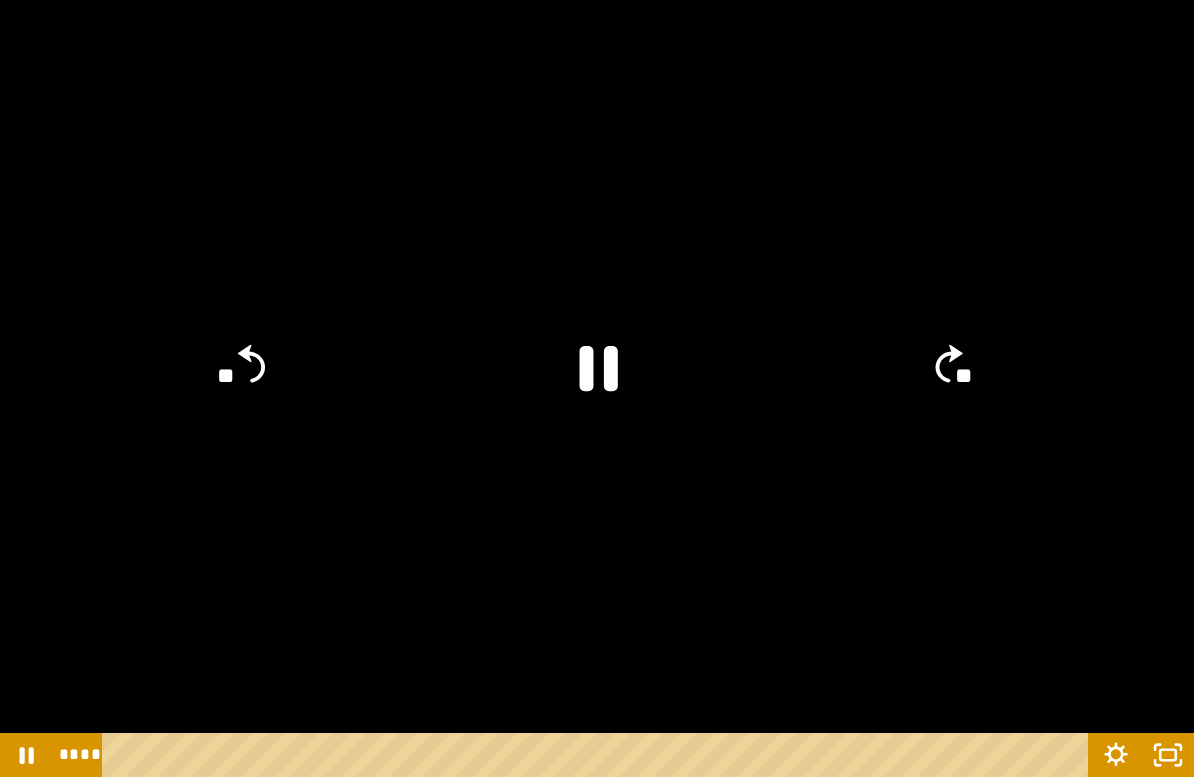 click on "**" 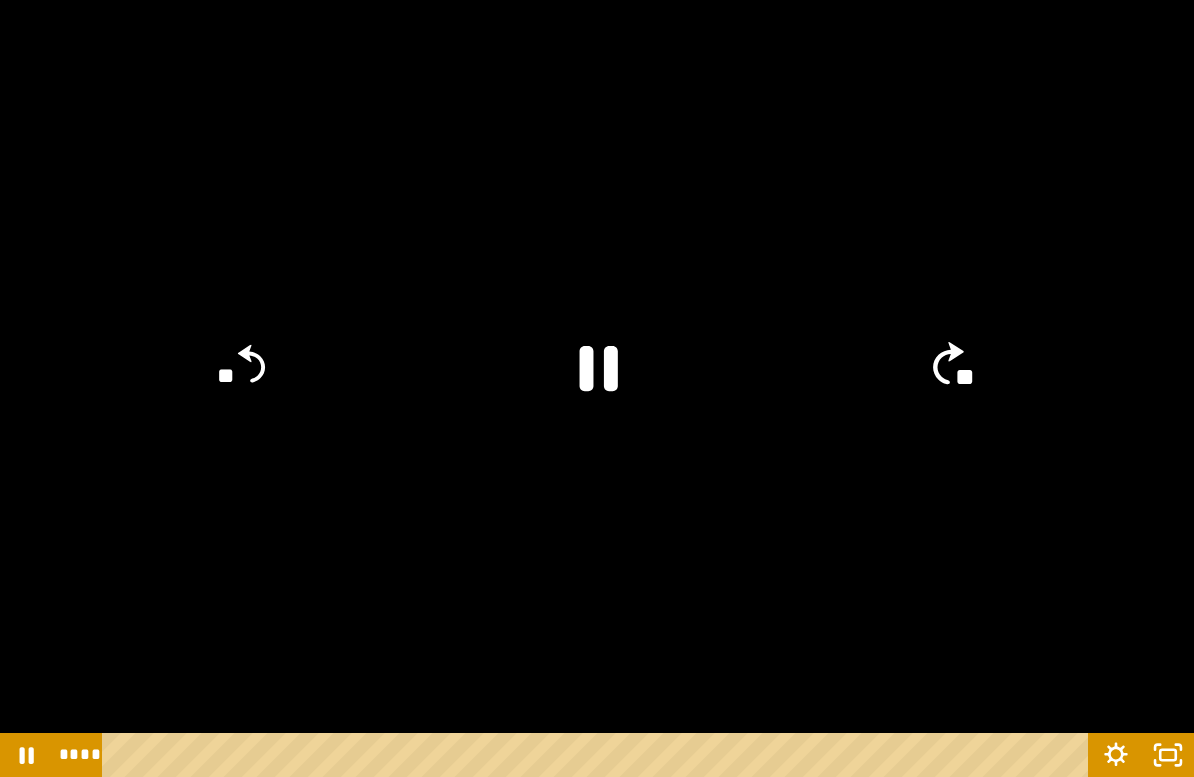 click on "**" 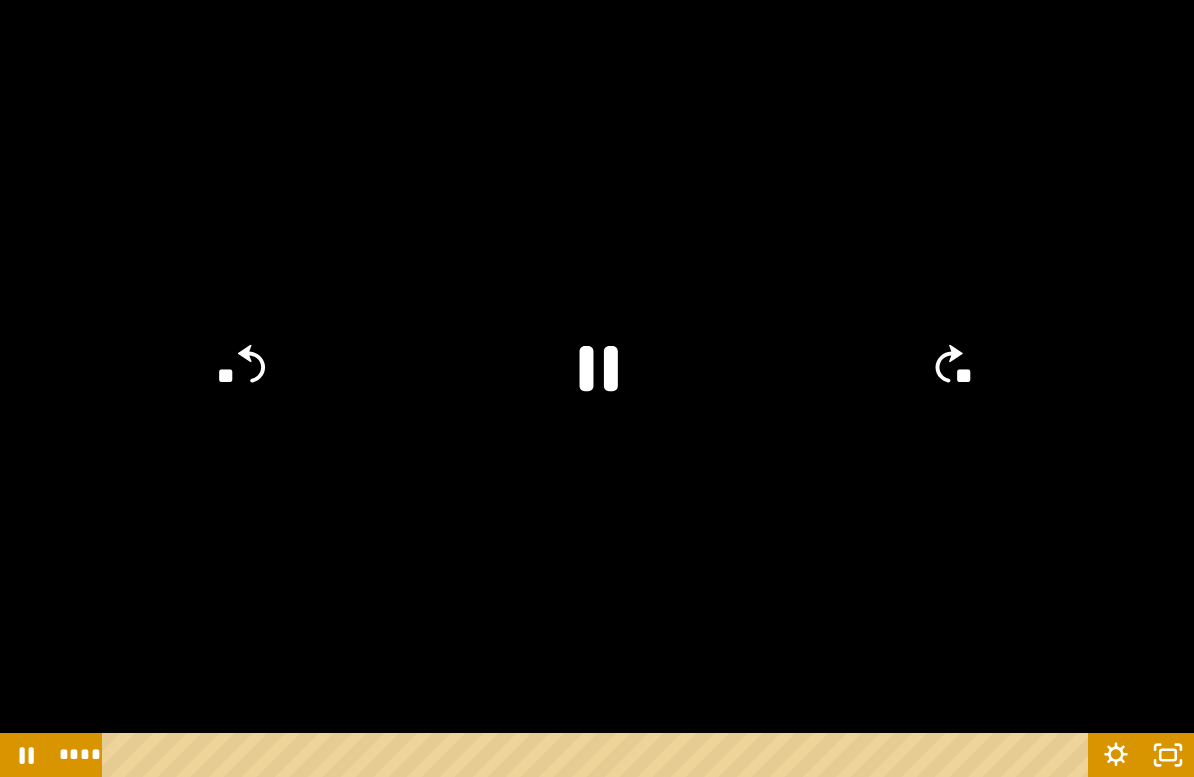 click on "**" 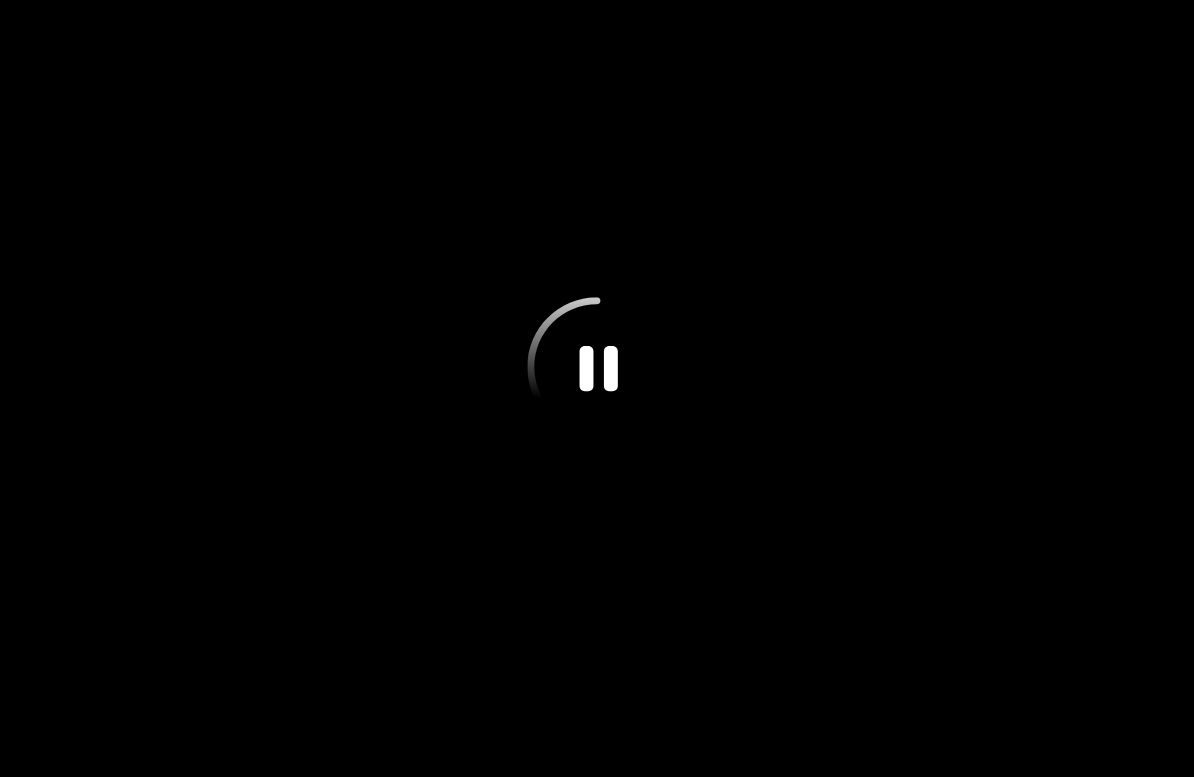 click at bounding box center (597, 388) 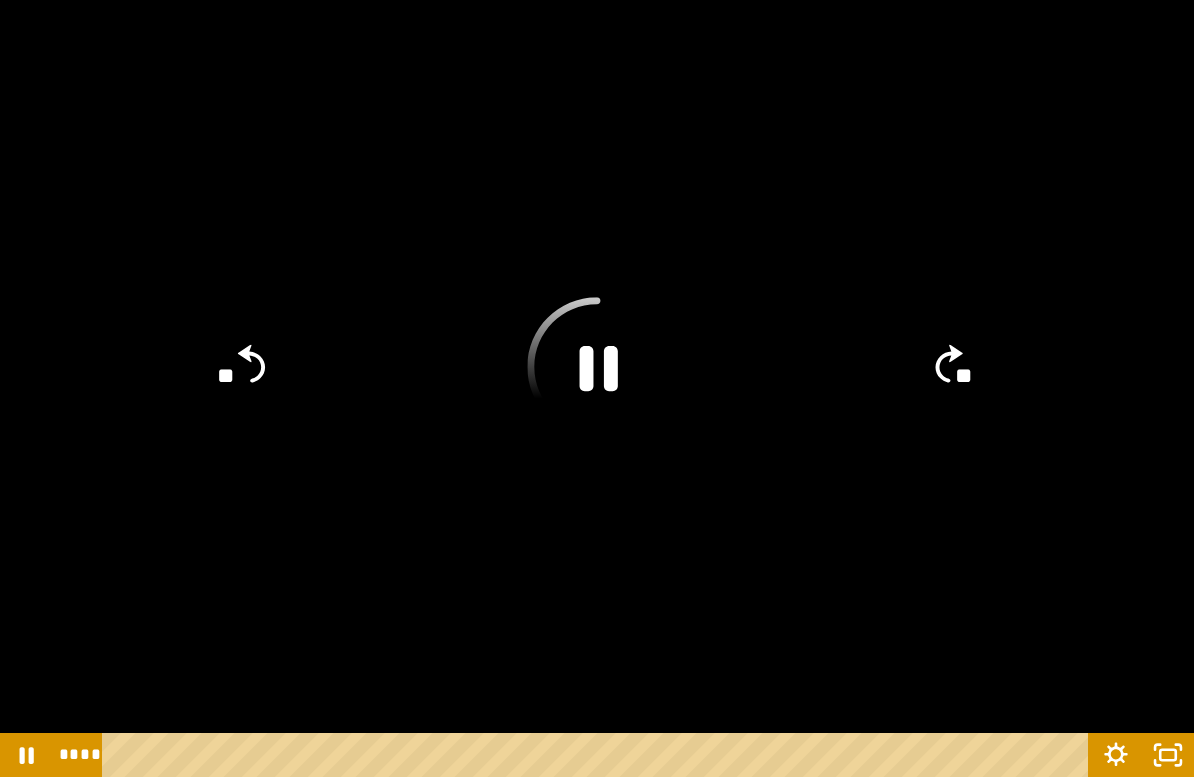click on "**" 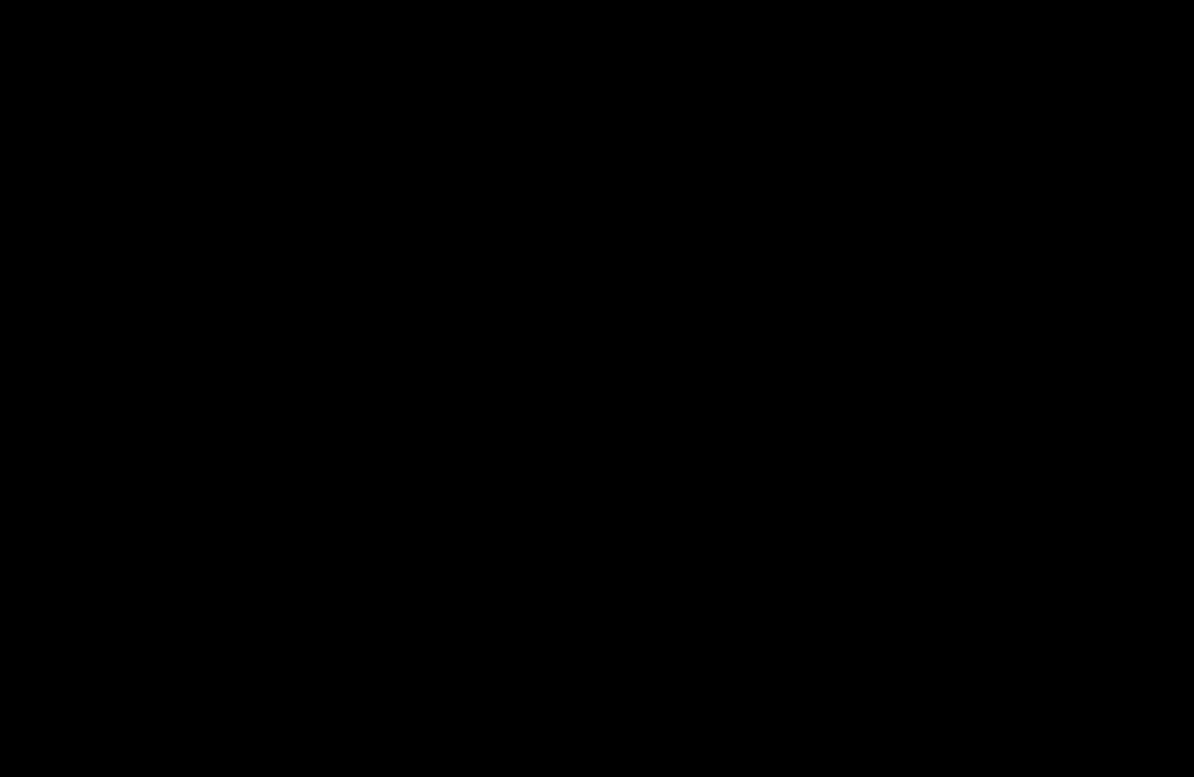 click at bounding box center (597, 388) 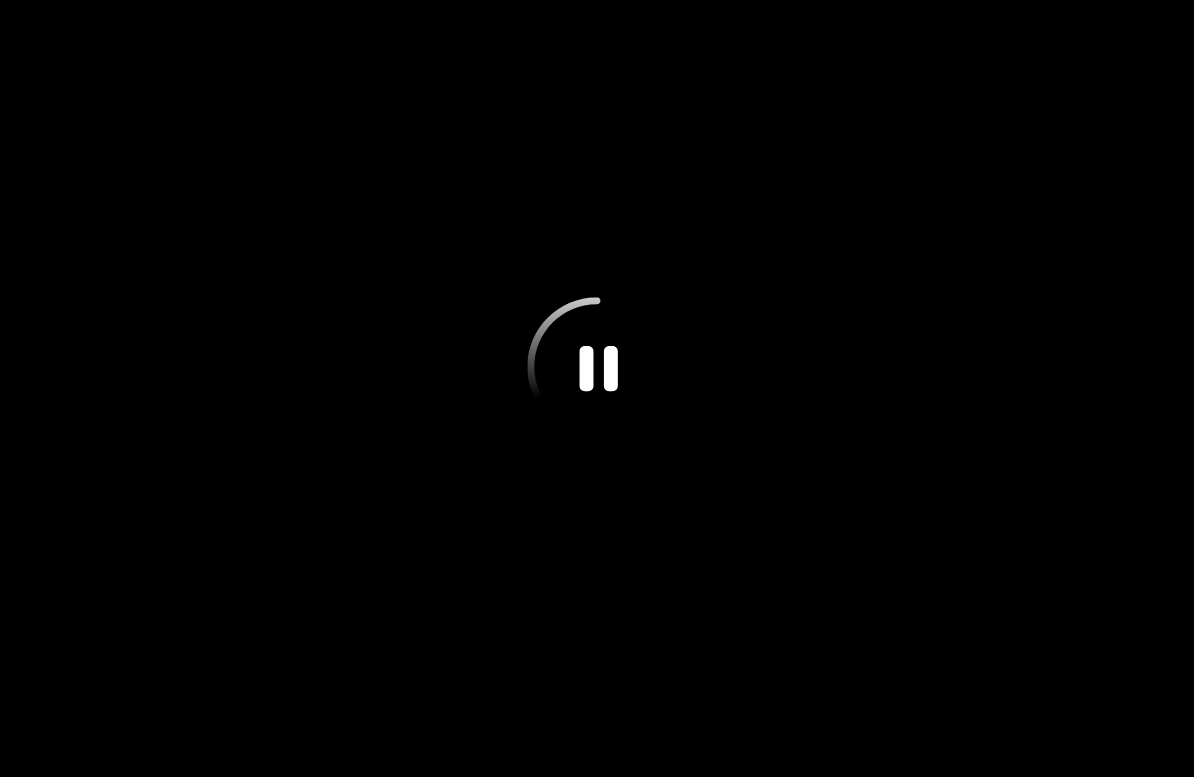 click at bounding box center [597, 388] 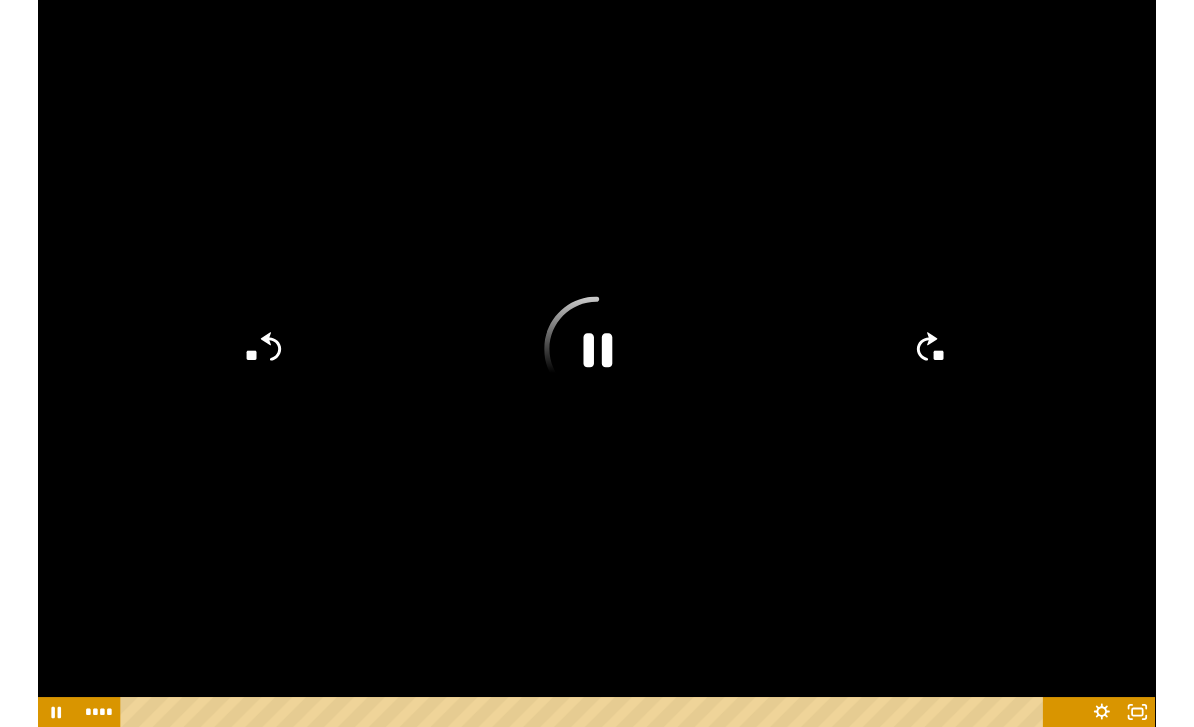 scroll, scrollTop: 1033, scrollLeft: 0, axis: vertical 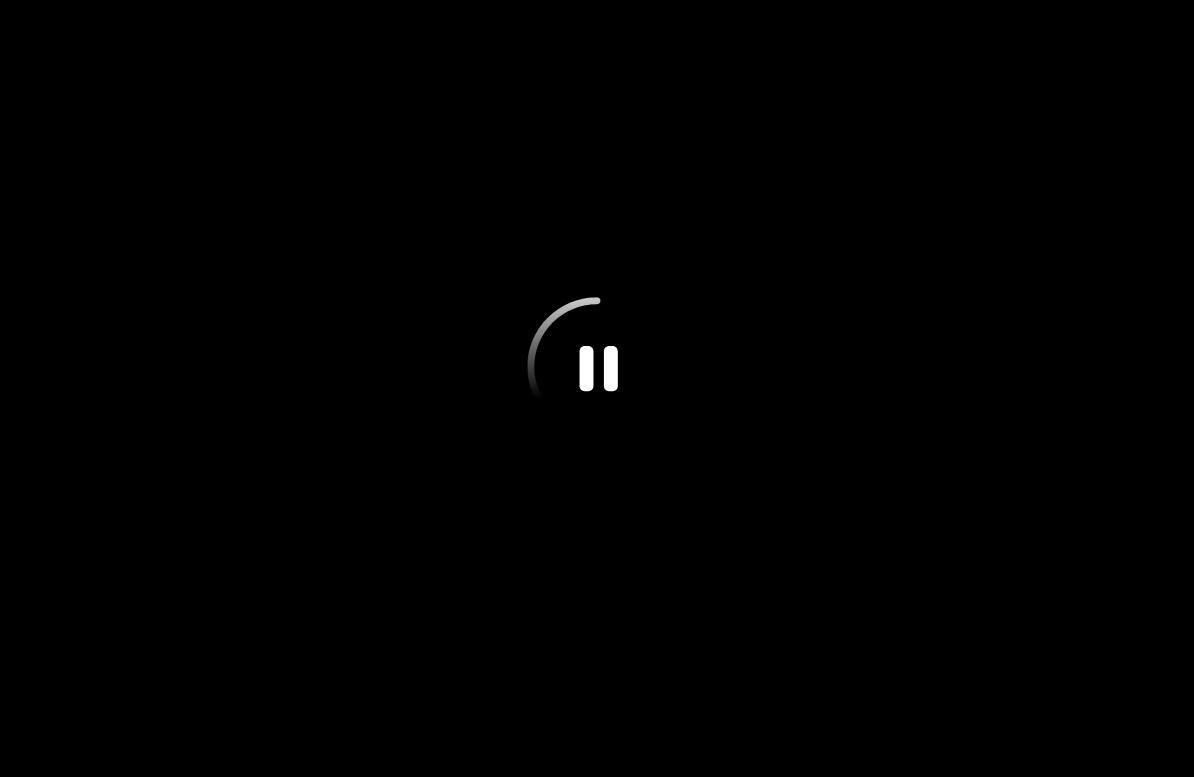 click at bounding box center [597, 388] 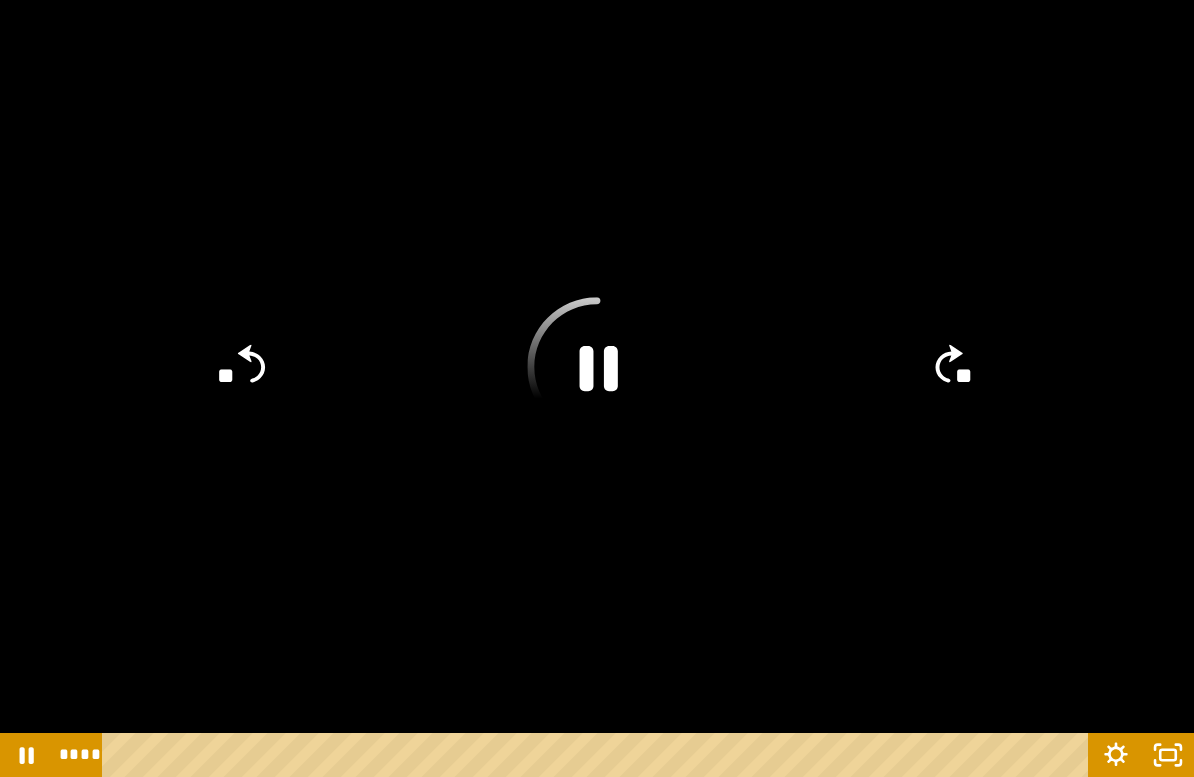 click at bounding box center [597, 388] 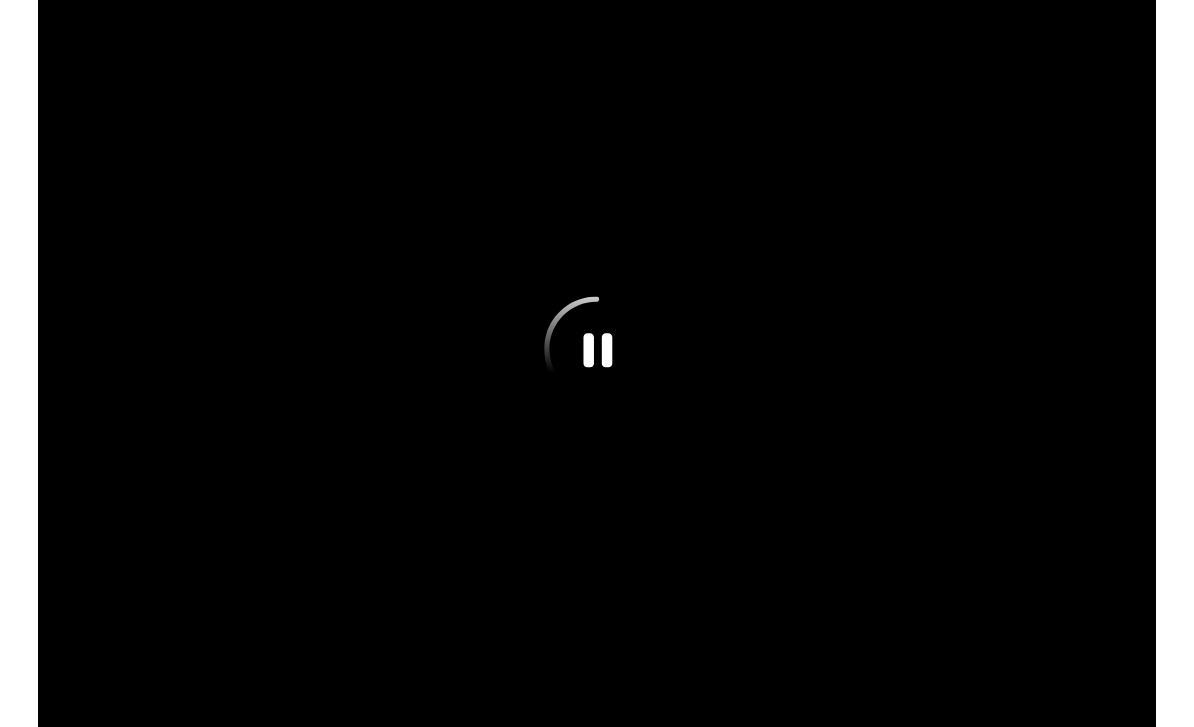 scroll, scrollTop: 1033, scrollLeft: 0, axis: vertical 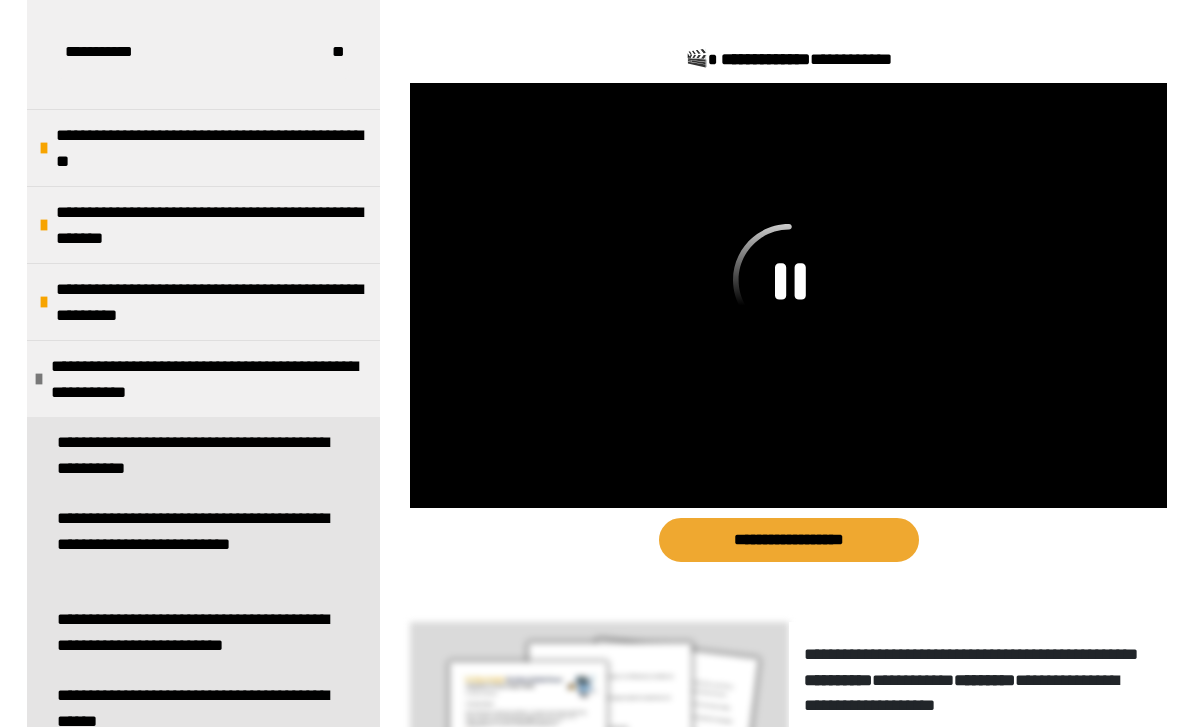 click 